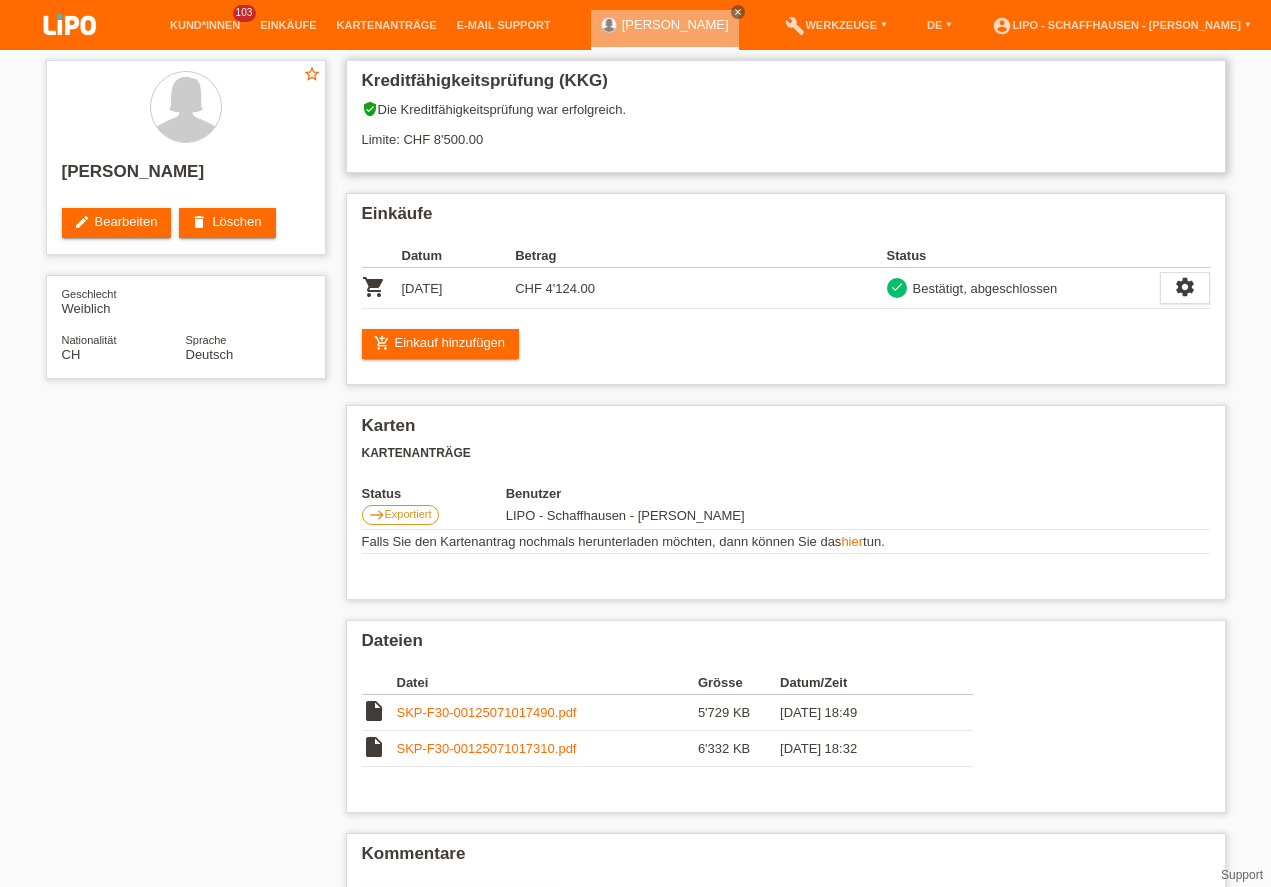 scroll, scrollTop: 0, scrollLeft: 0, axis: both 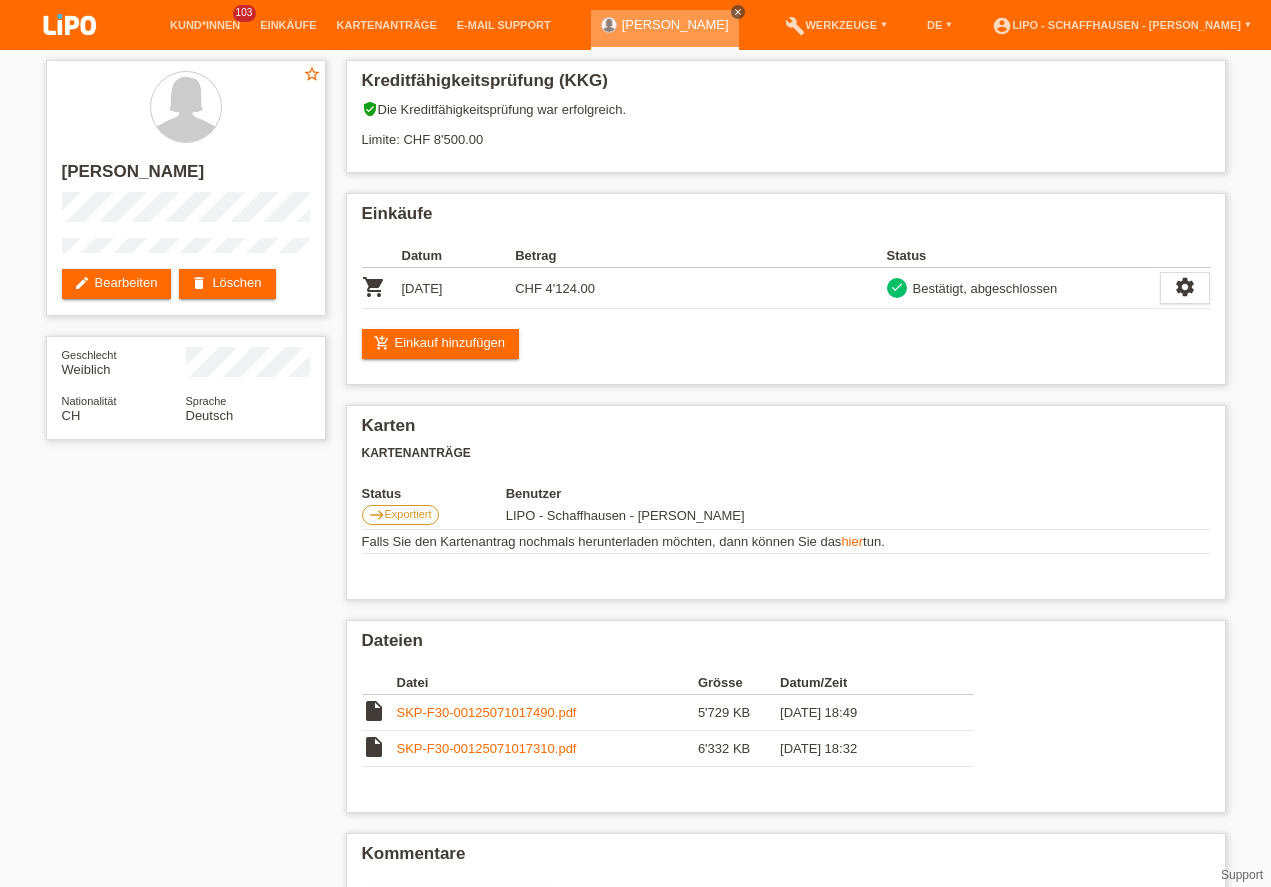 click on "close" at bounding box center (738, 12) 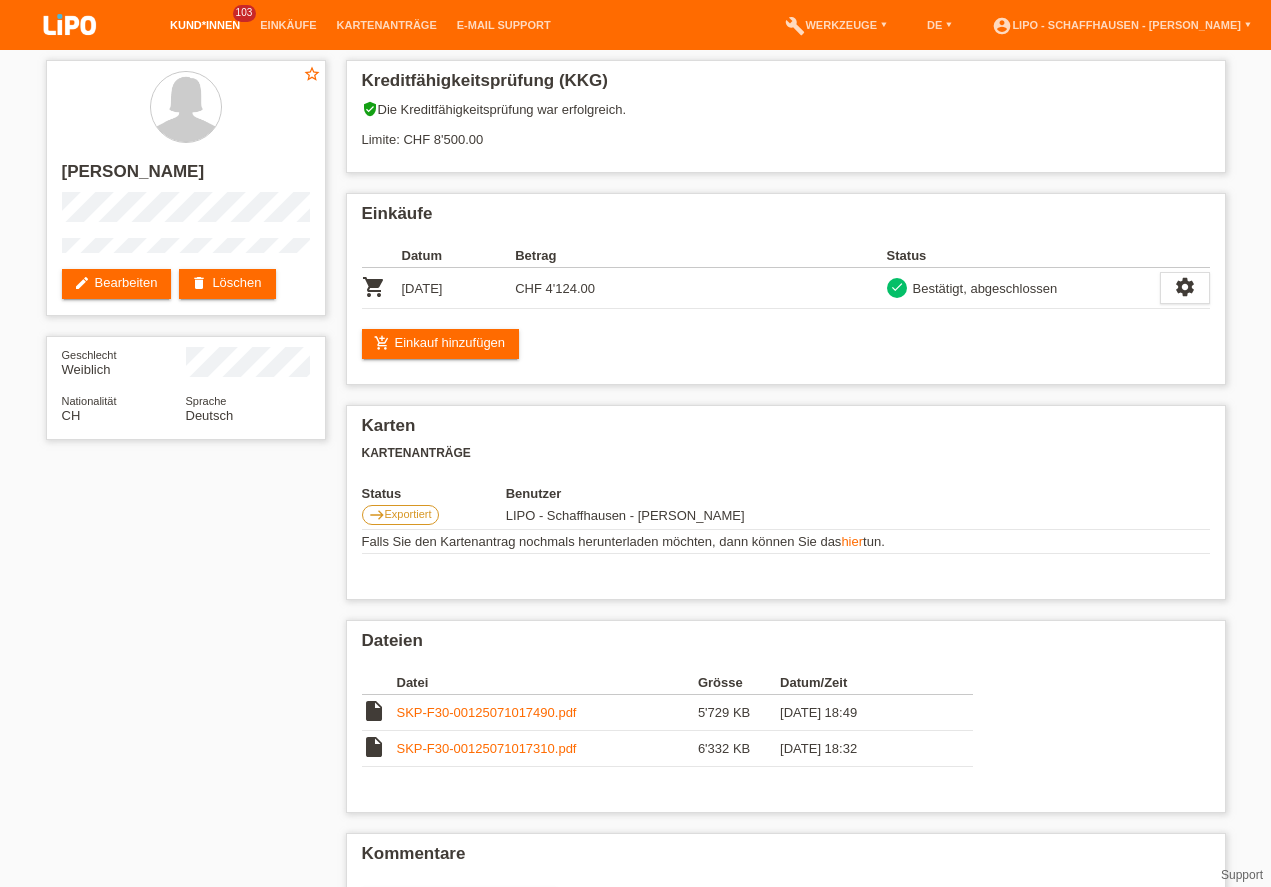 click on "Kund*innen" at bounding box center [205, 25] 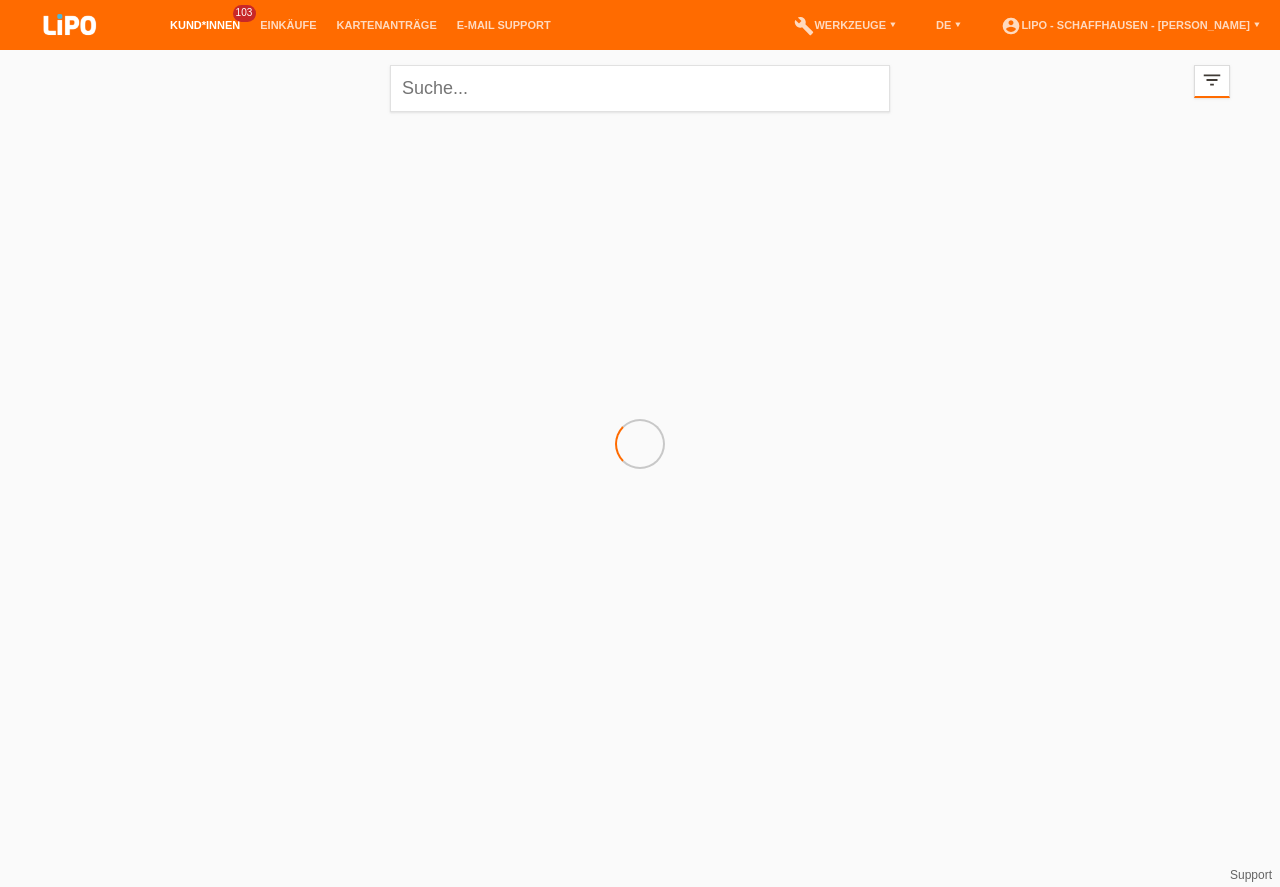 scroll, scrollTop: 0, scrollLeft: 0, axis: both 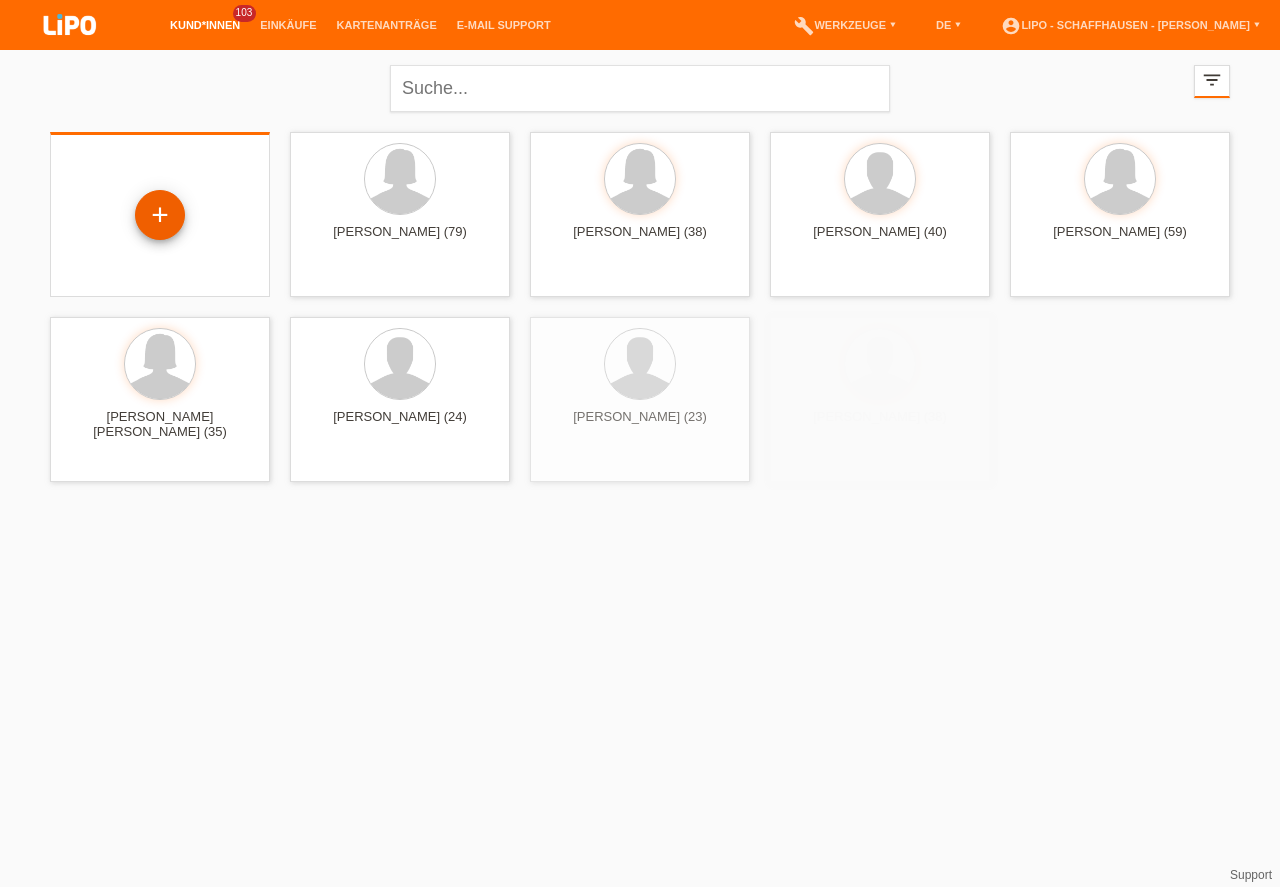 click on "+" at bounding box center [160, 215] 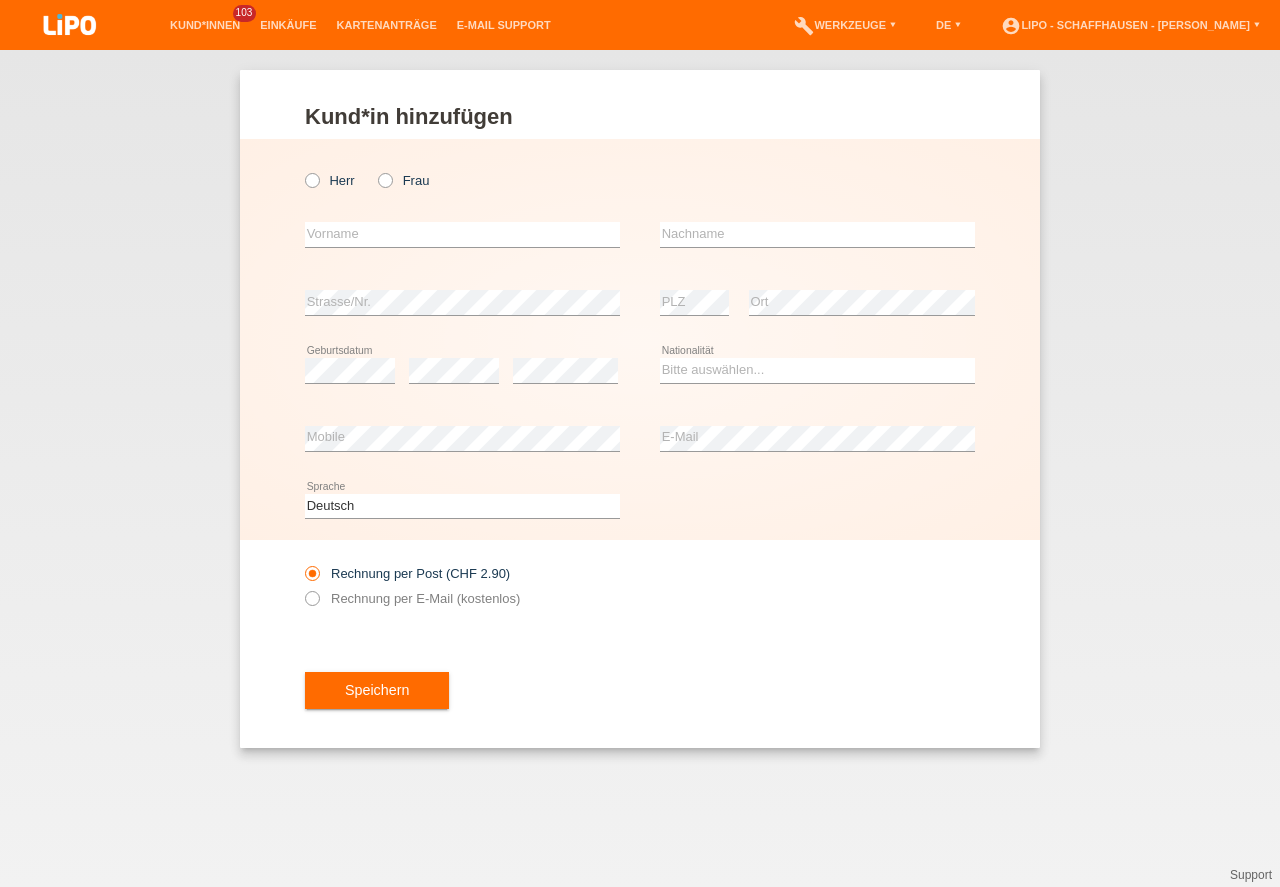 scroll, scrollTop: 0, scrollLeft: 0, axis: both 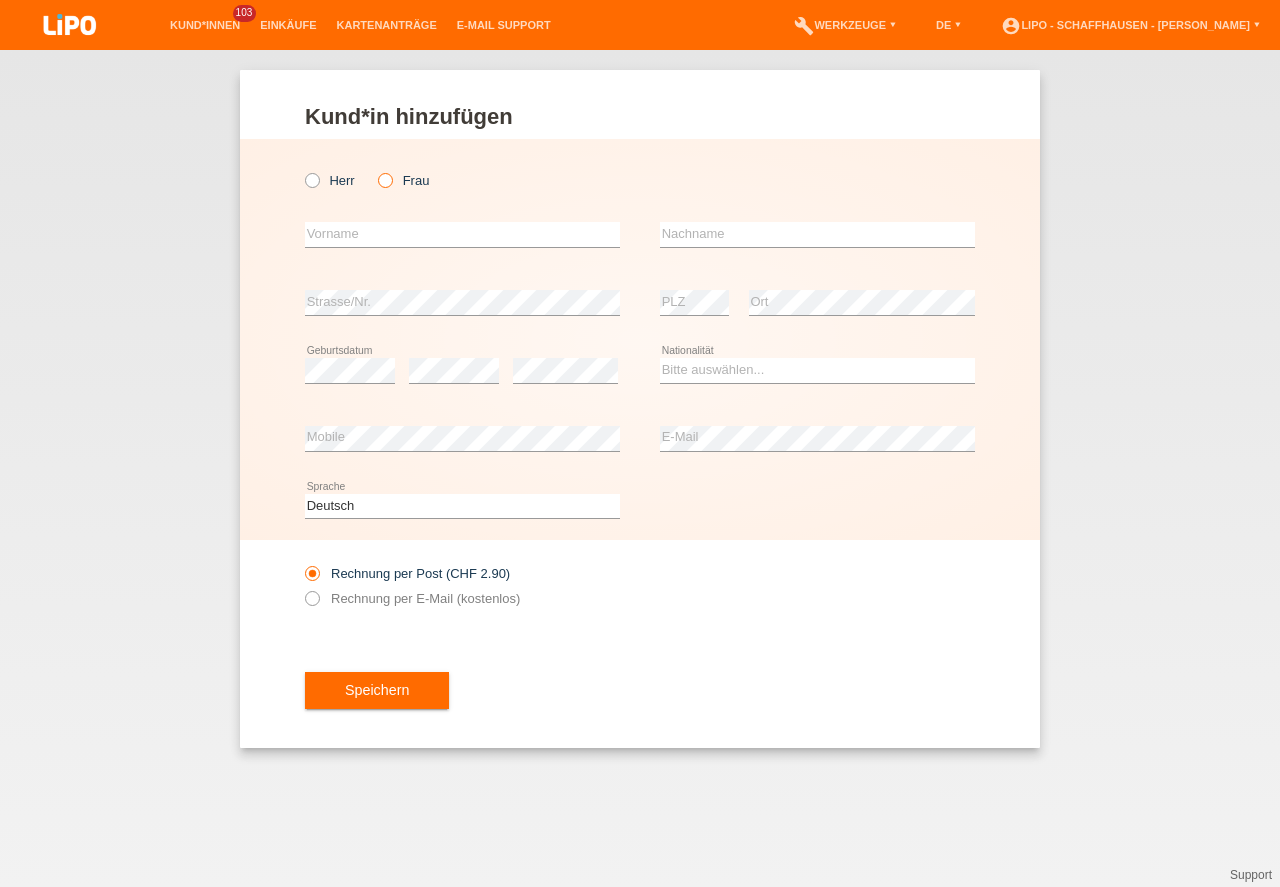 click on "Frau" at bounding box center (403, 180) 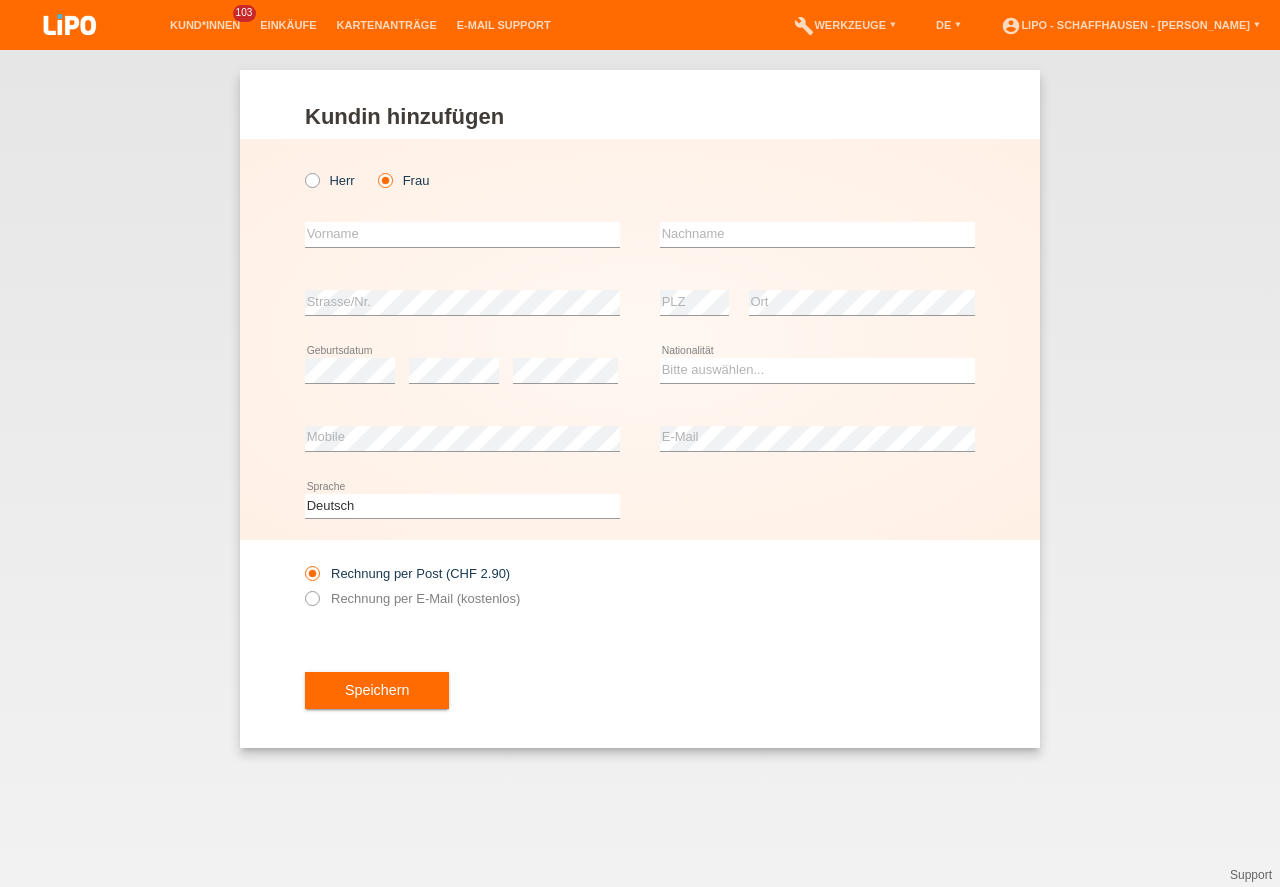 click on "error
Vorname" at bounding box center [462, 235] 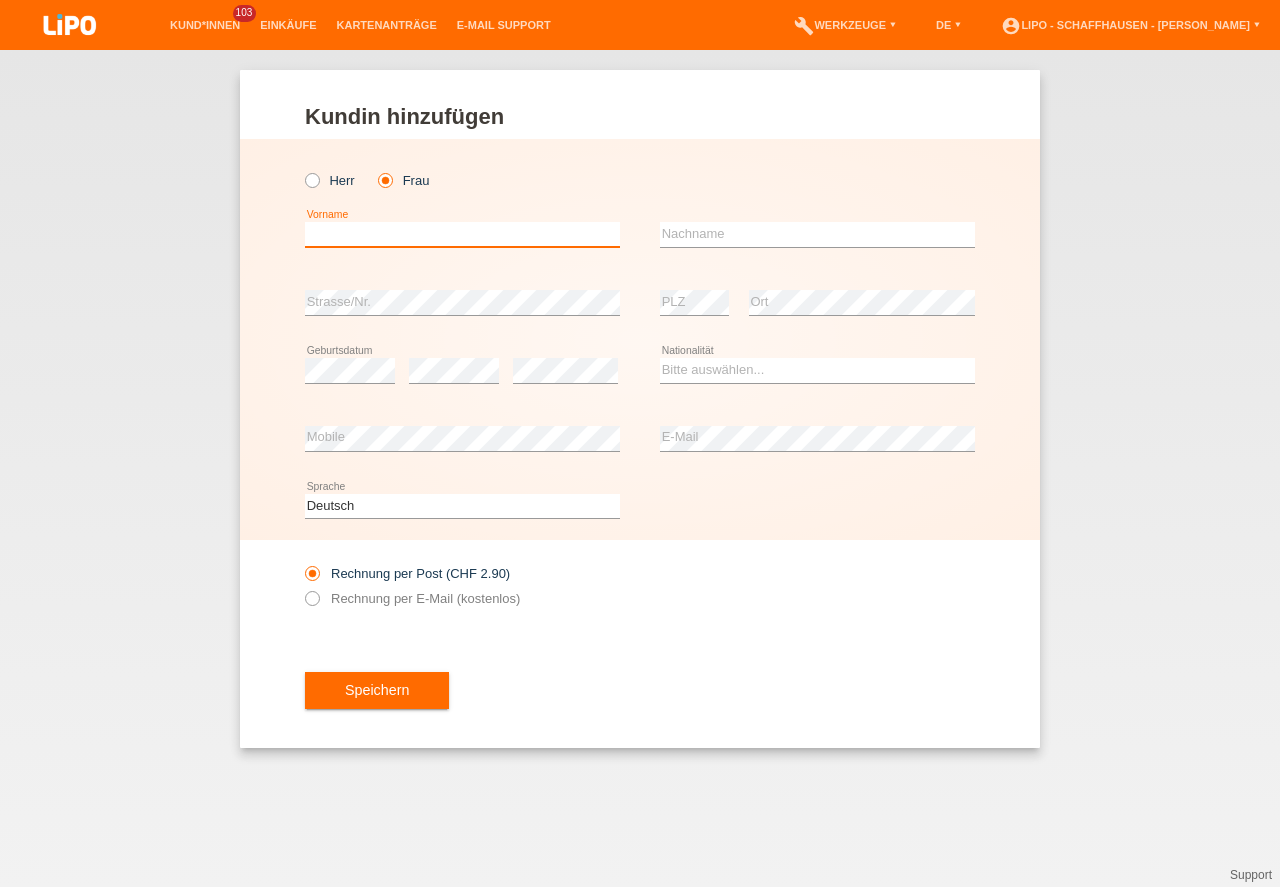 click at bounding box center (462, 234) 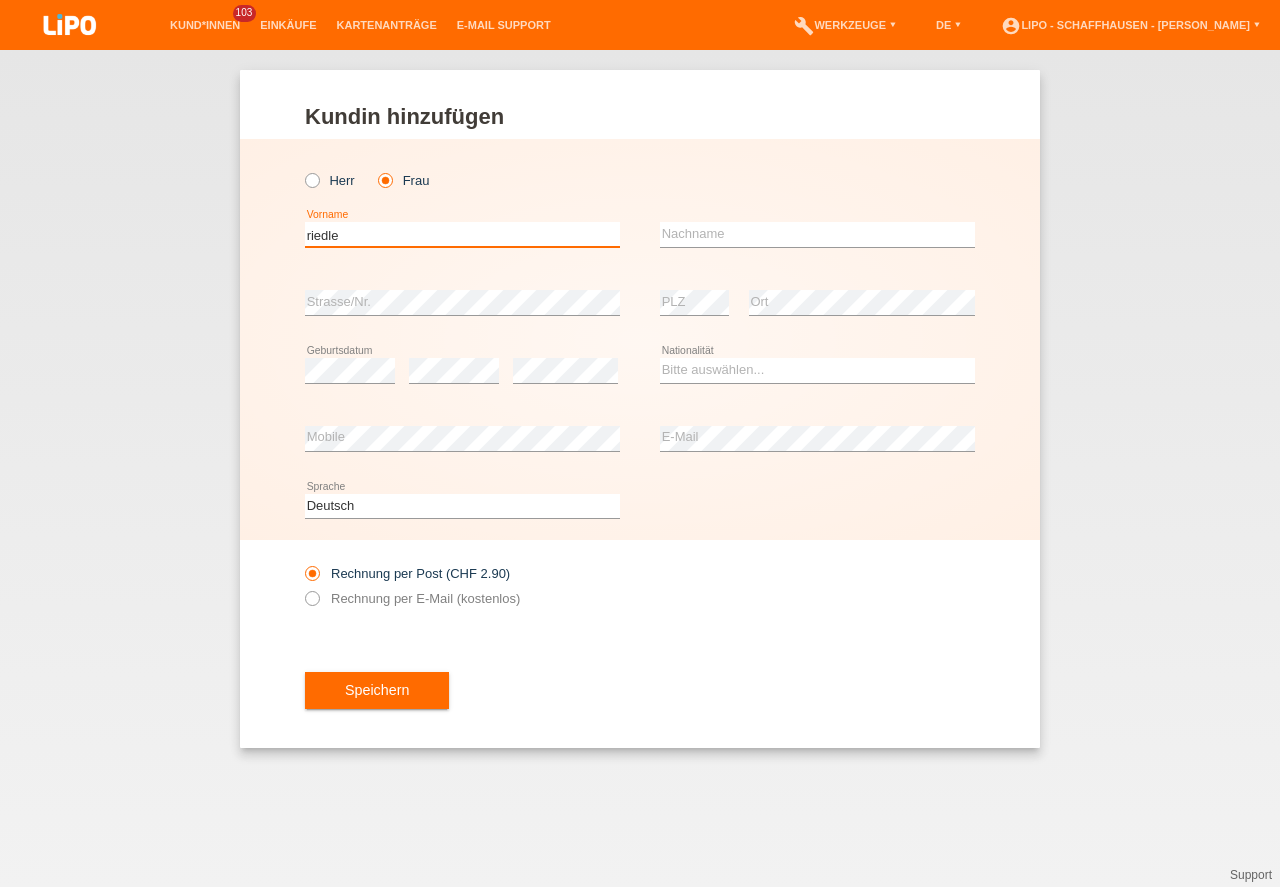 drag, startPoint x: 405, startPoint y: 233, endPoint x: 255, endPoint y: 246, distance: 150.56229 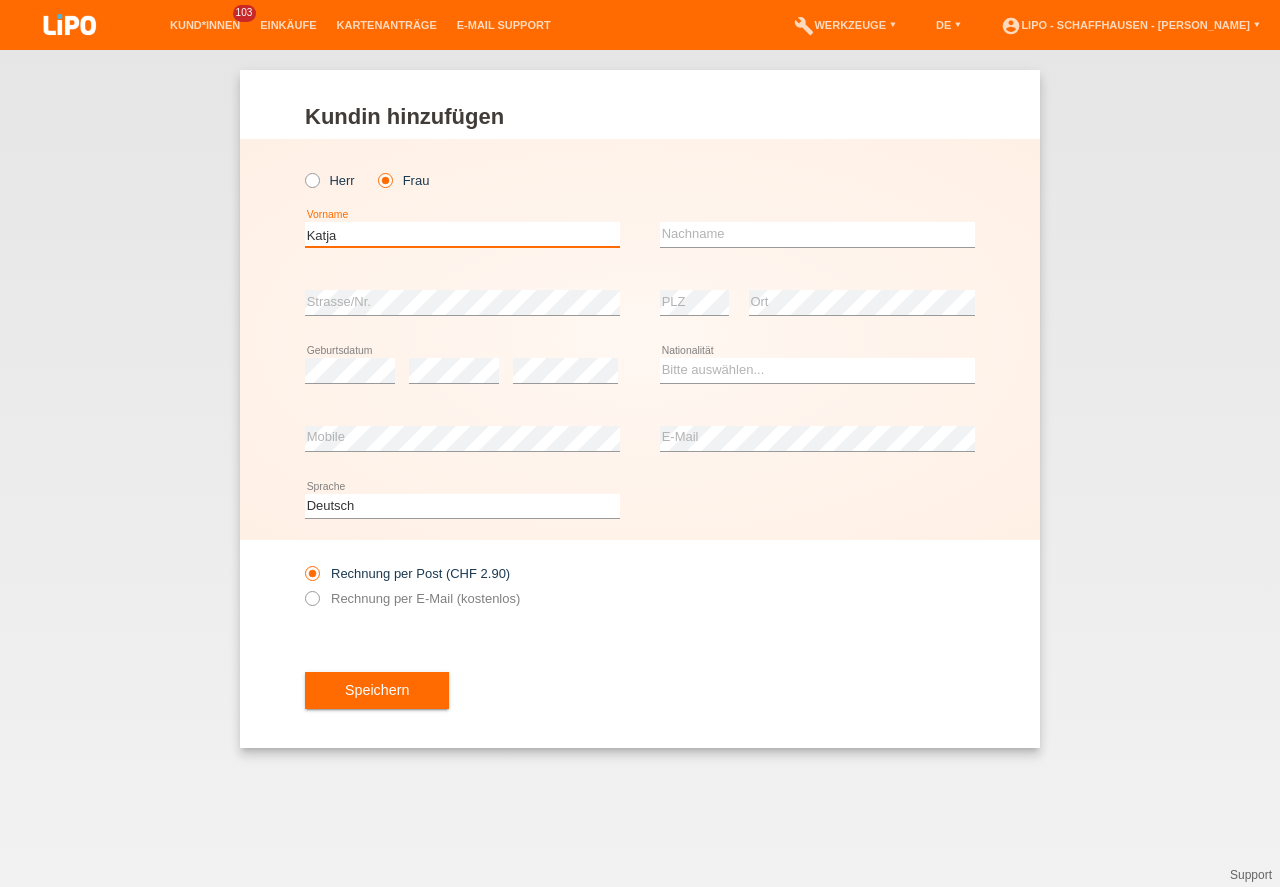 type on "Katja" 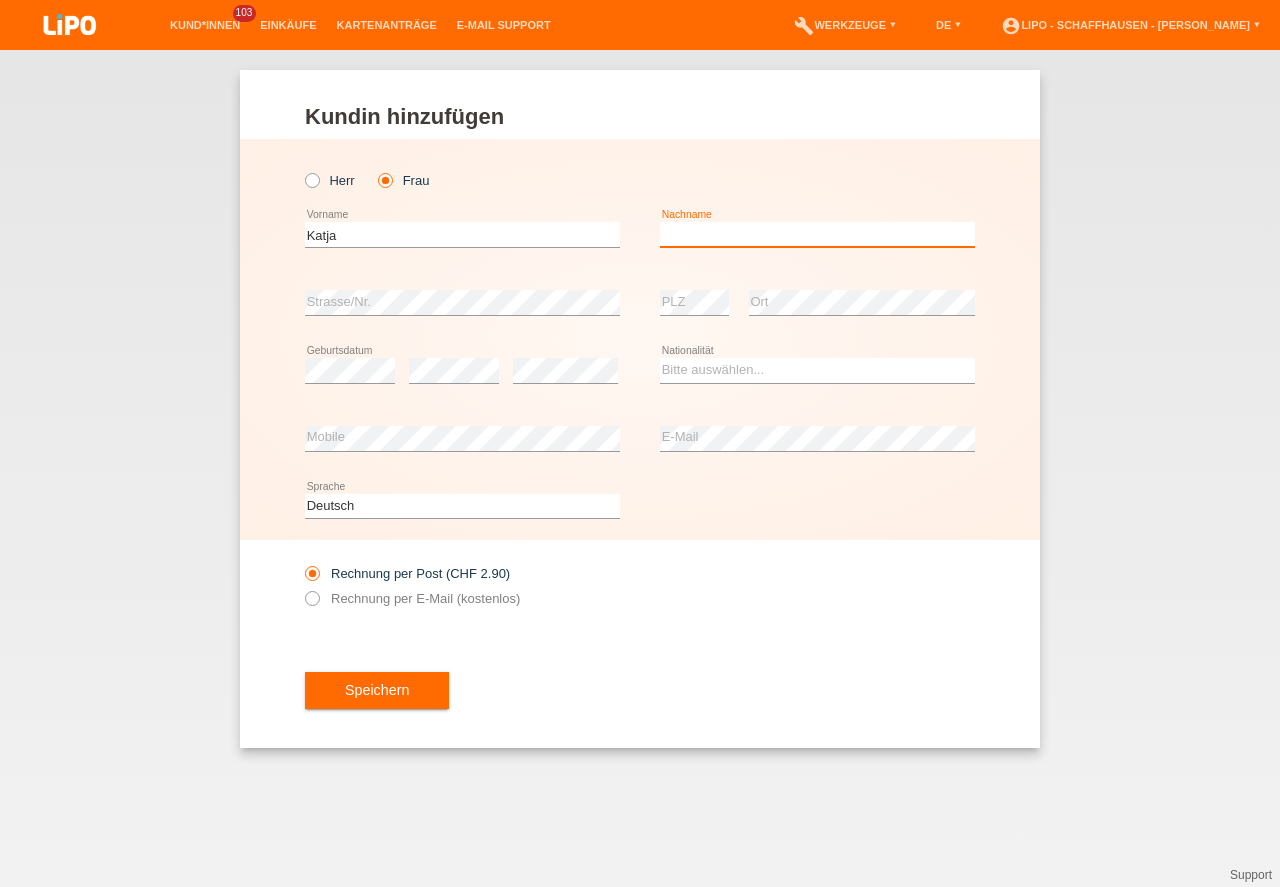 click at bounding box center [817, 234] 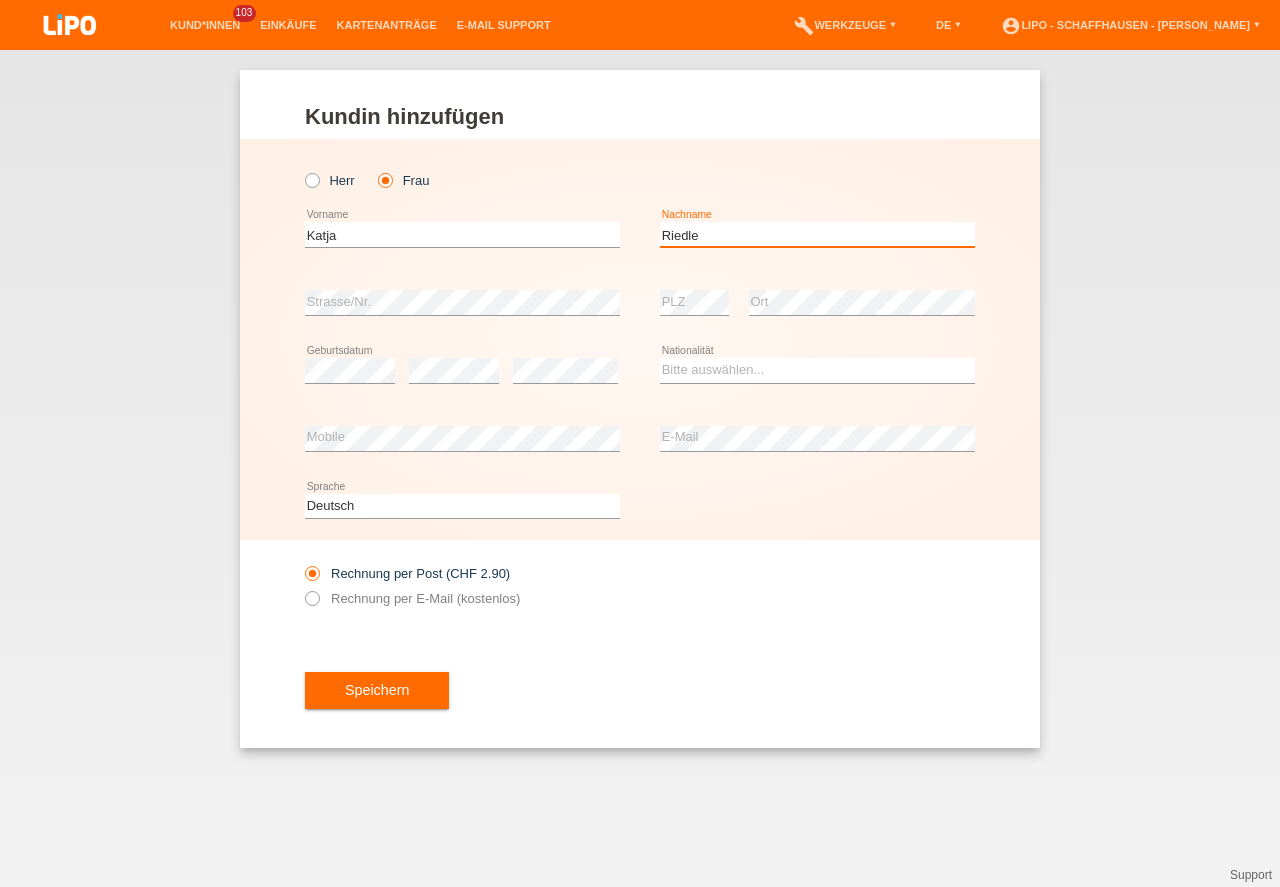 type on "Riedle" 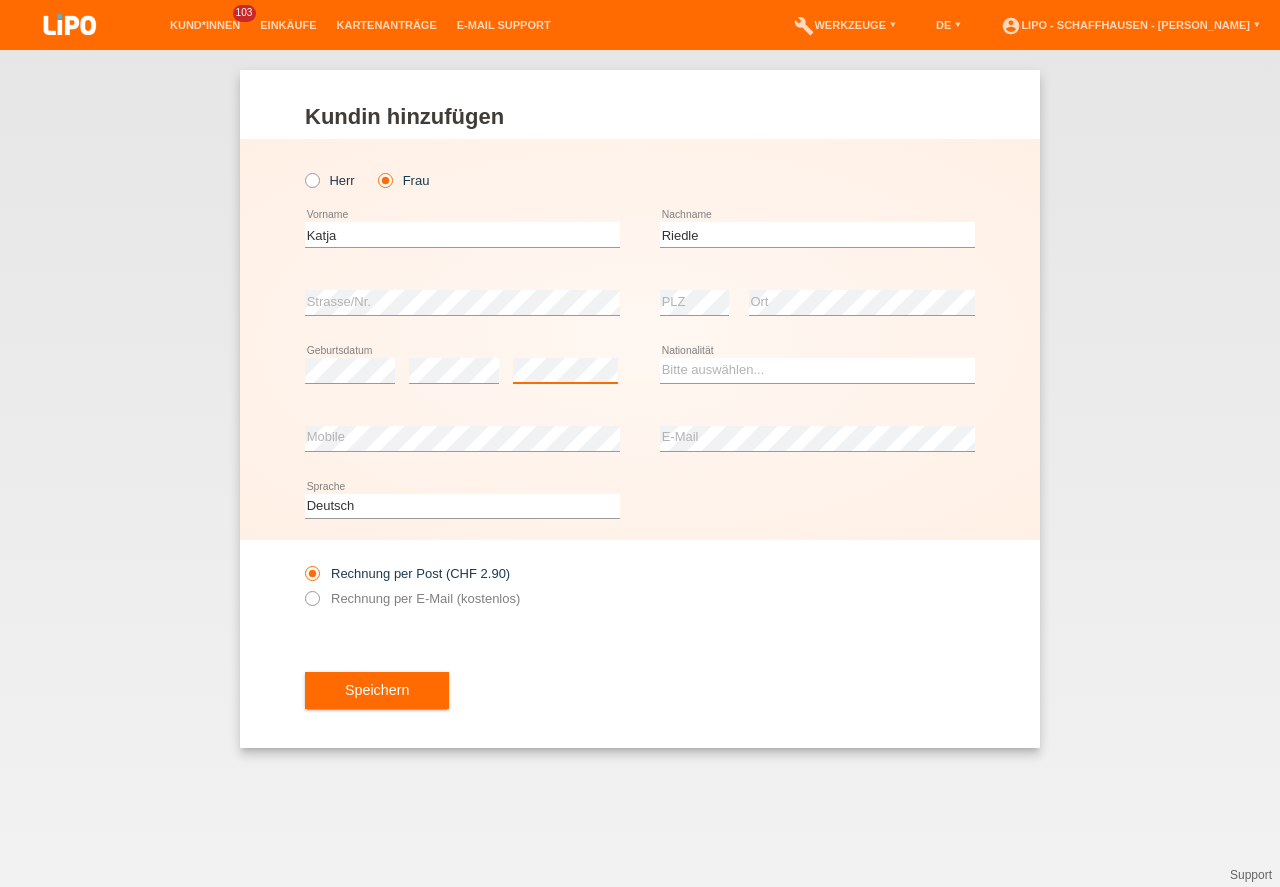 scroll, scrollTop: 0, scrollLeft: 0, axis: both 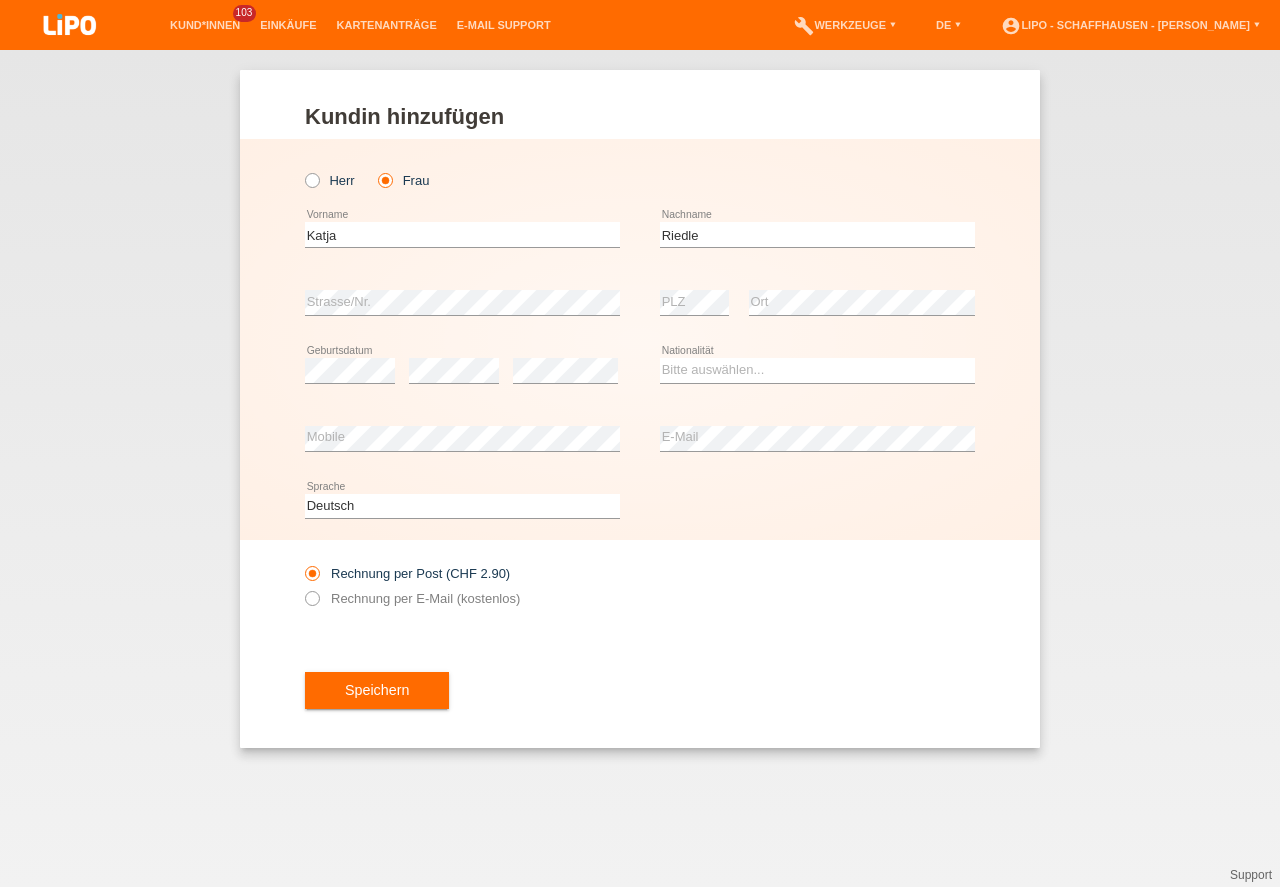 click on "error
Mobile" at bounding box center (462, 439) 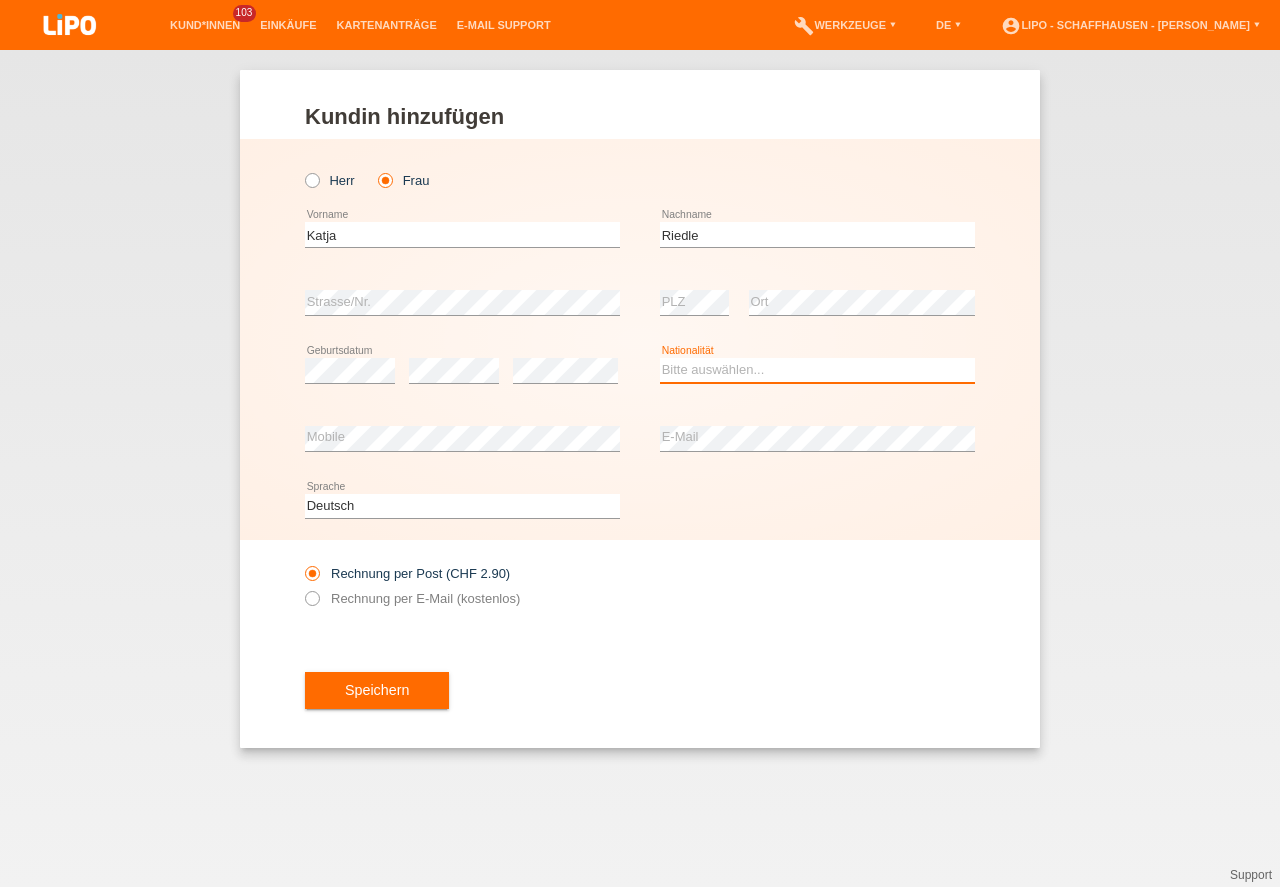click on "Bitte auswählen...
Schweiz
Deutschland
Liechtenstein
Österreich
------------
Afghanistan
Ägypten
Åland
Albanien
Algerien" at bounding box center [817, 370] 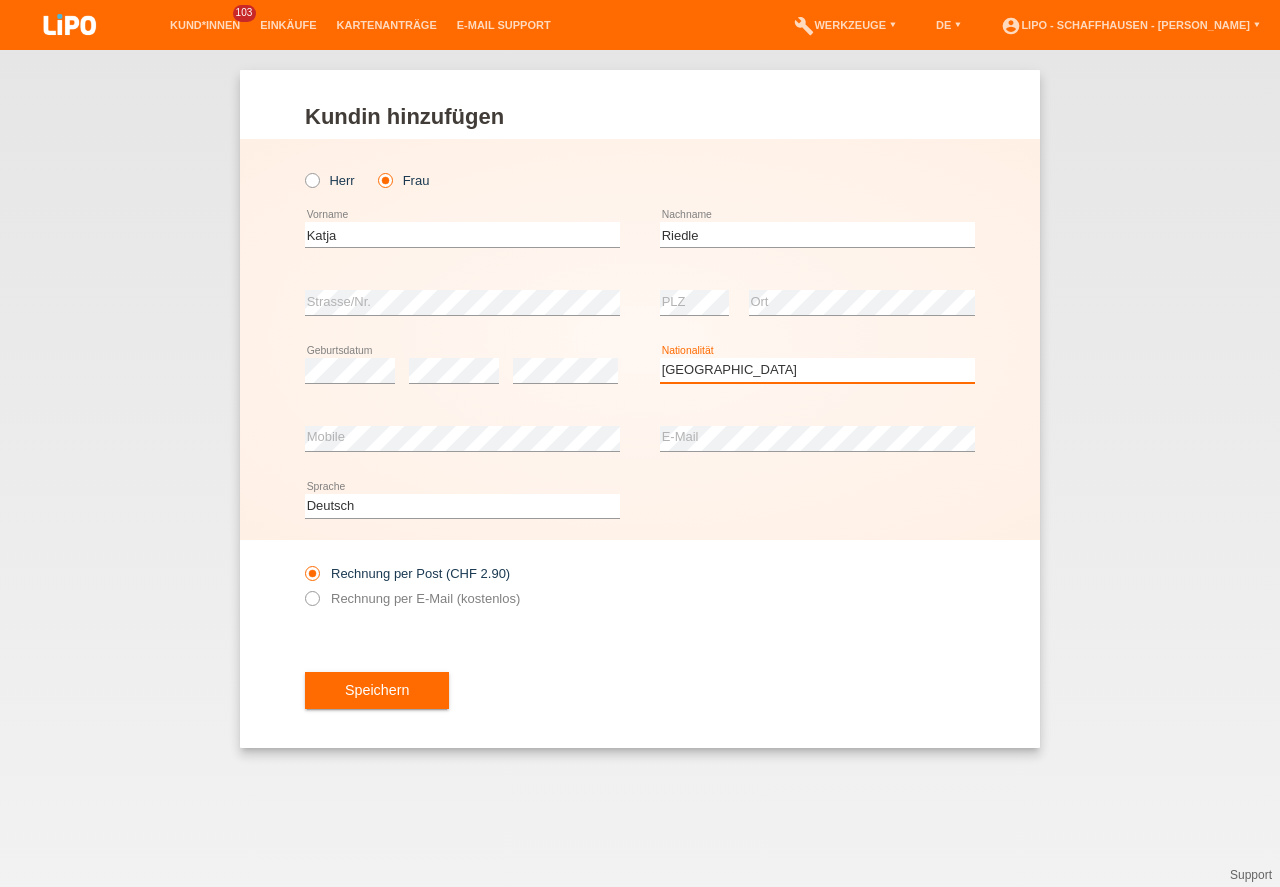 click on "Deutschland" at bounding box center (0, 0) 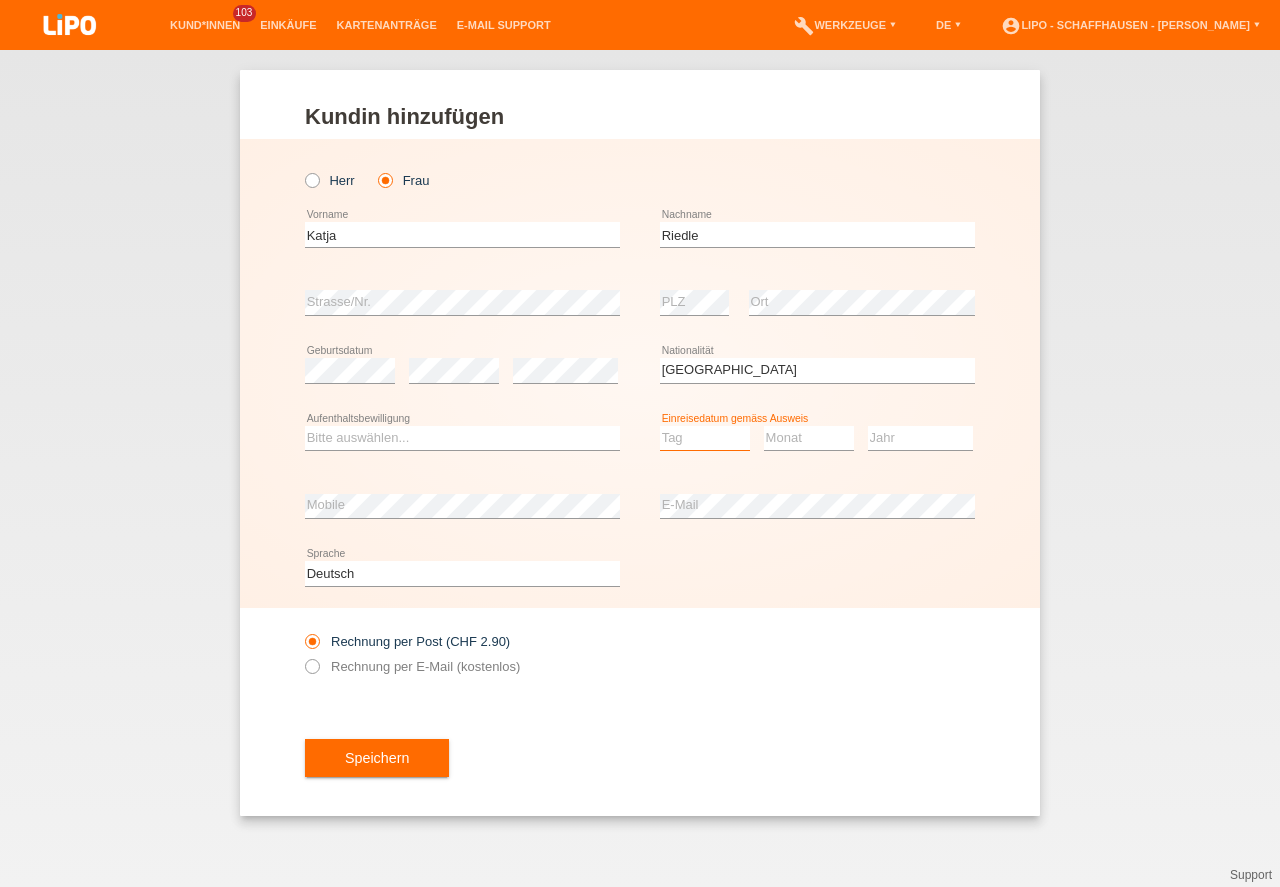 click on "Tag
01
02
03
04
05
06
07
08
09
10 11" at bounding box center [705, 438] 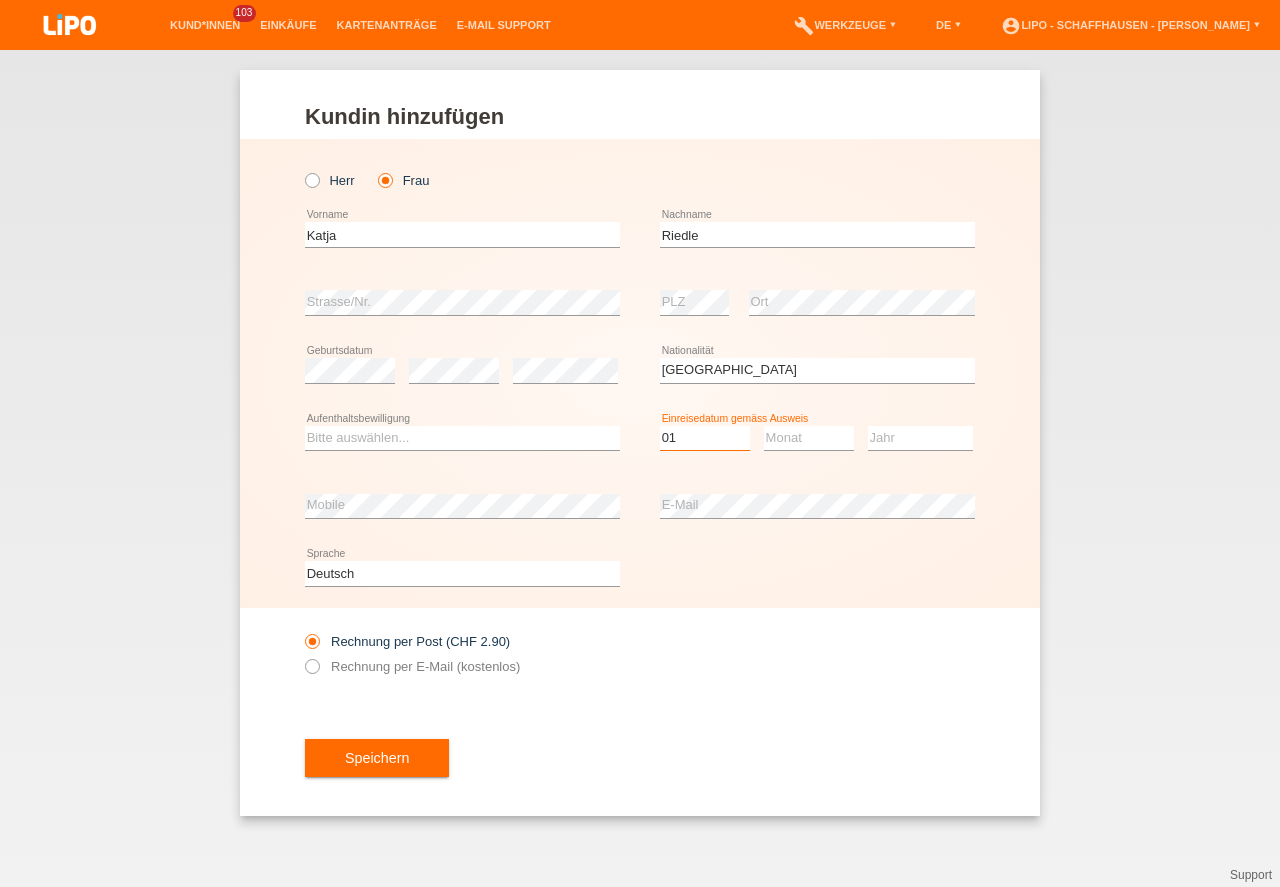 click on "01" at bounding box center (0, 0) 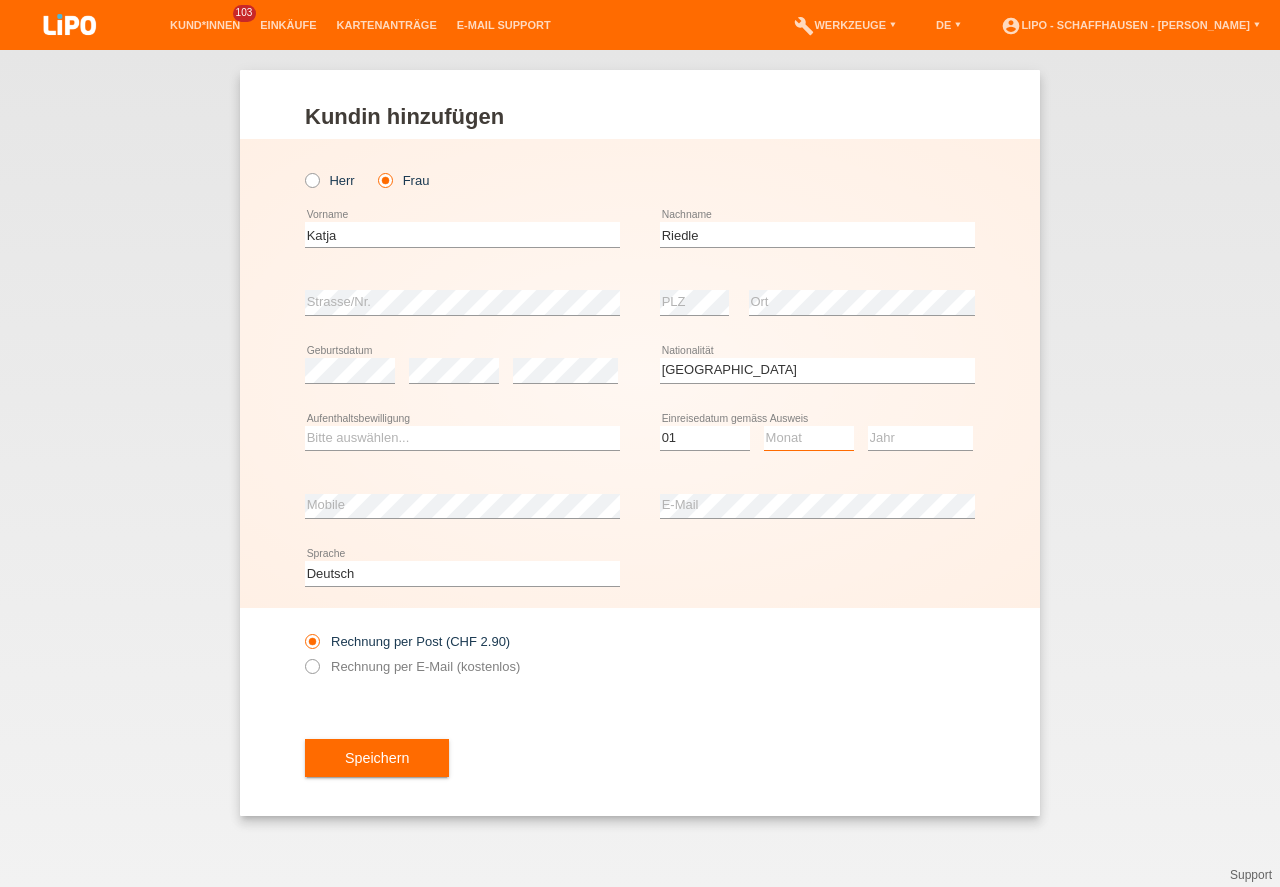 click on "Monat
01
02
03
04
05
06
07
08
09
10 11" at bounding box center [809, 438] 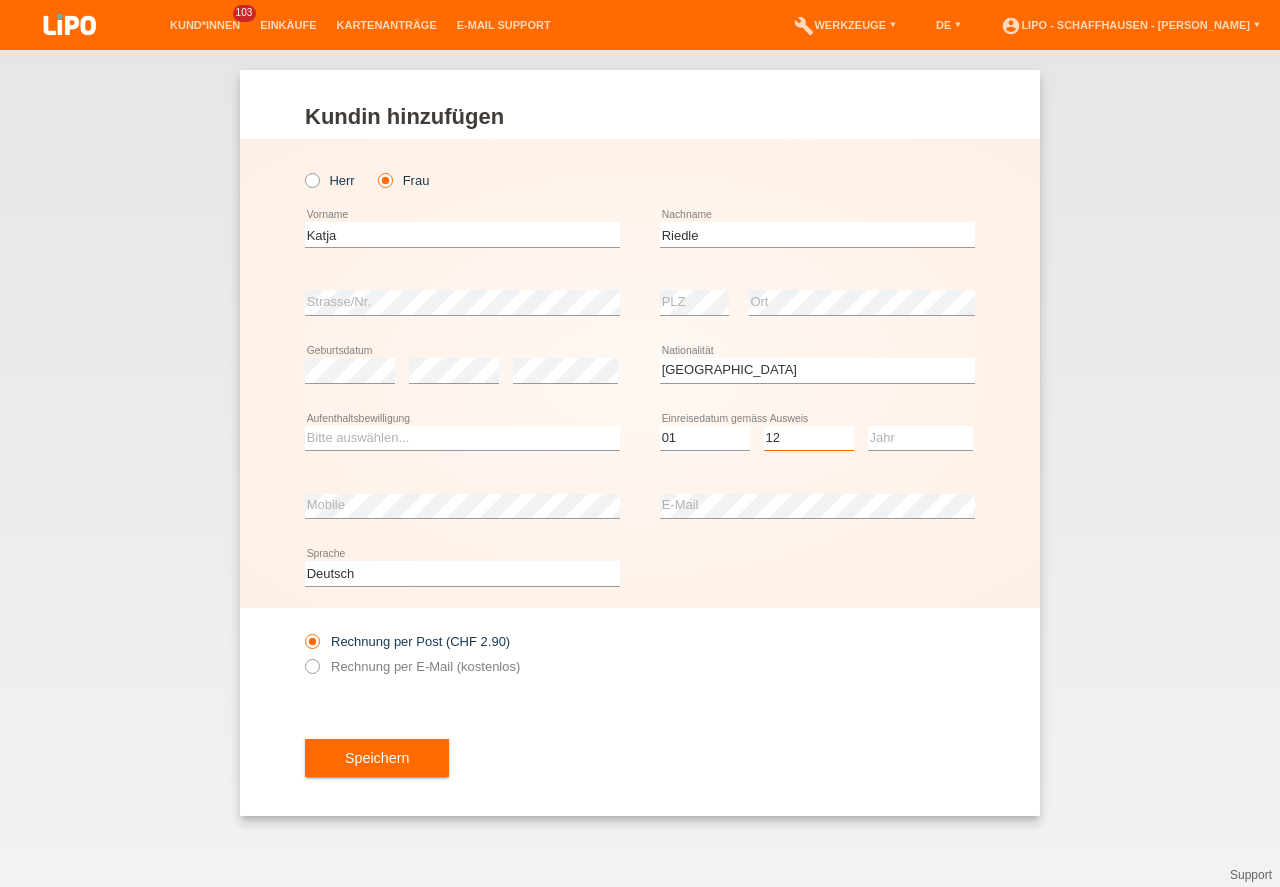 click on "12" at bounding box center (0, 0) 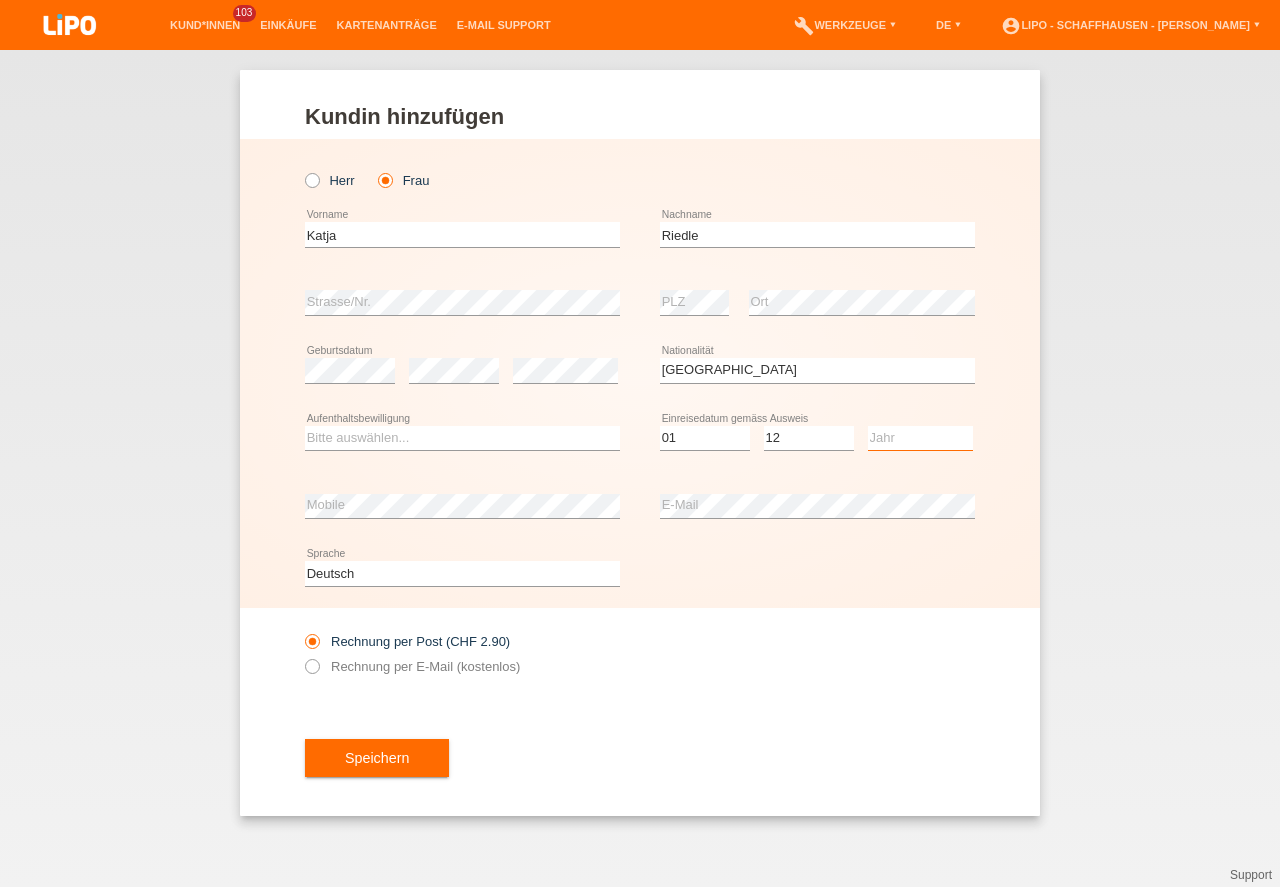 click on "Jahr
2025
2024
2023
2022
2021
2020
2019
2018
2017 2016 2015 2014 2013 2012 2011 2010 2009 2008 2007 2006 2005 2004 2003 2002 2001" at bounding box center (920, 438) 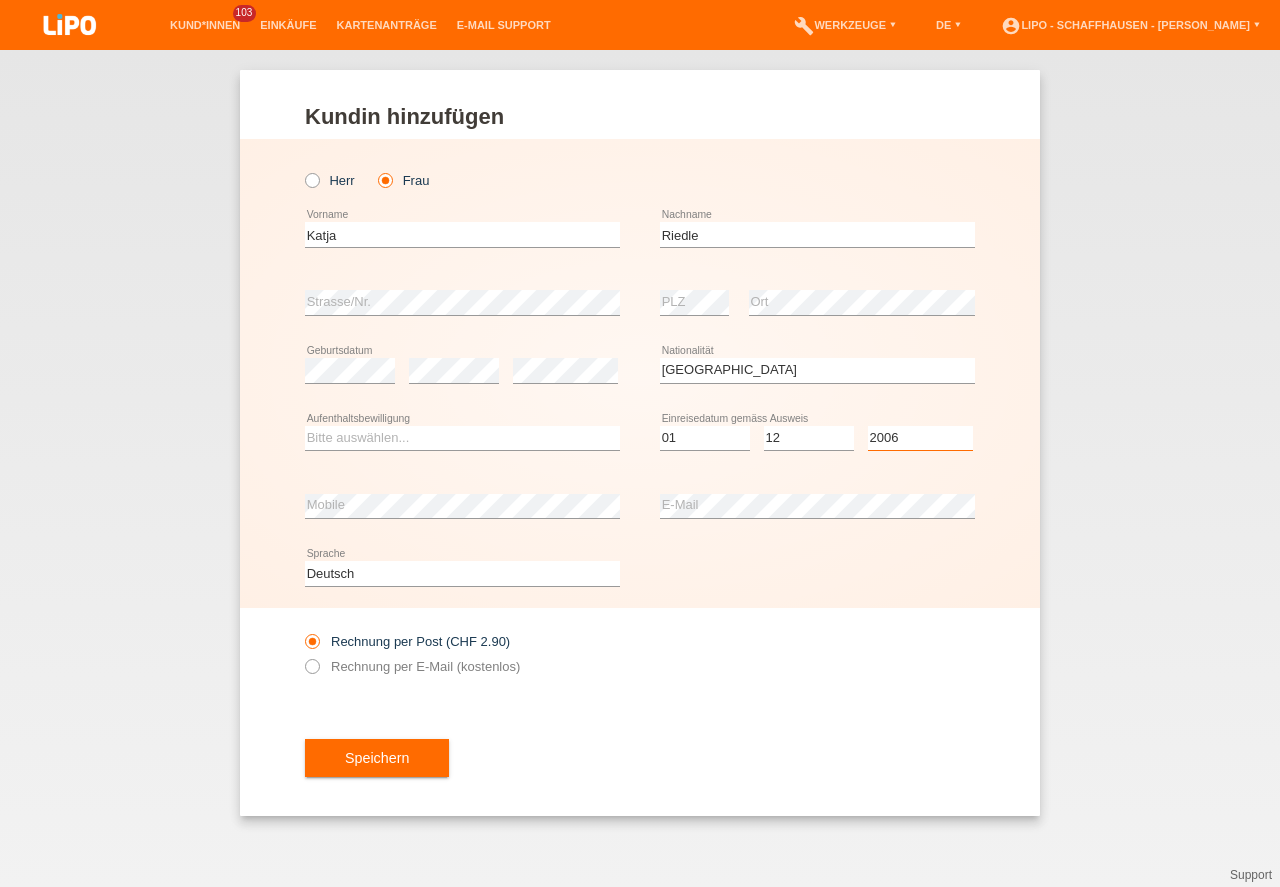 click on "2006" at bounding box center (0, 0) 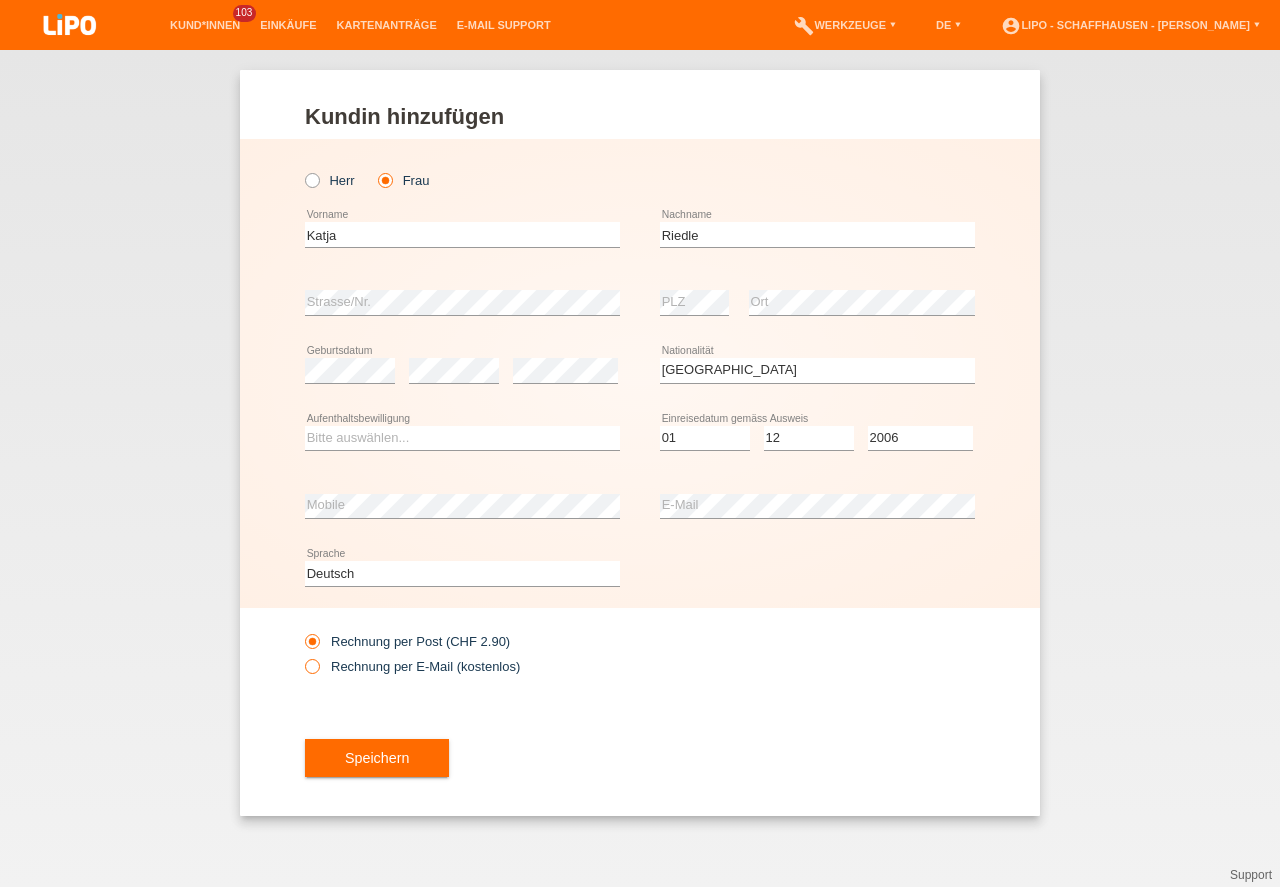 click on "Rechnung per E-Mail                                                                                            (kostenlos)" at bounding box center (412, 666) 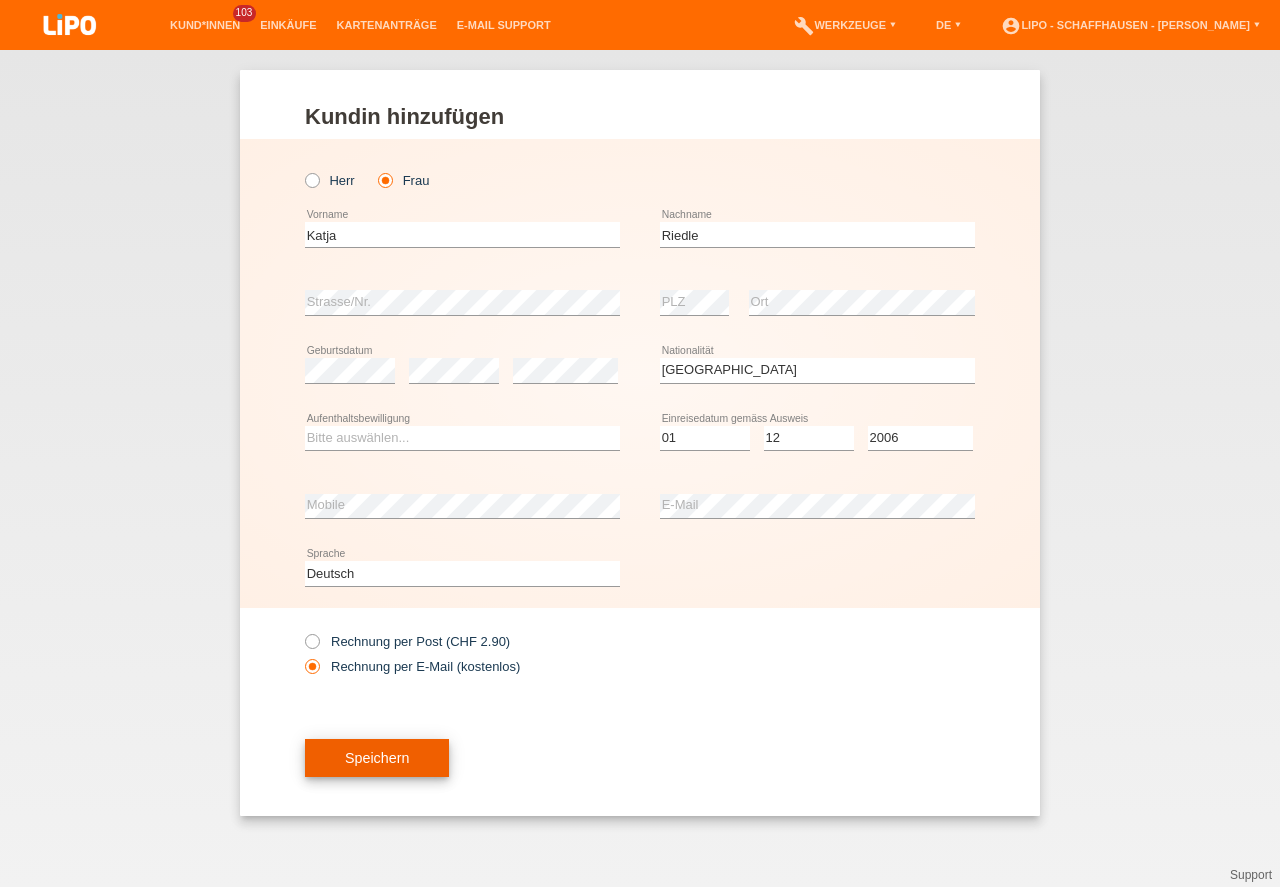 click on "Speichern" at bounding box center (377, 758) 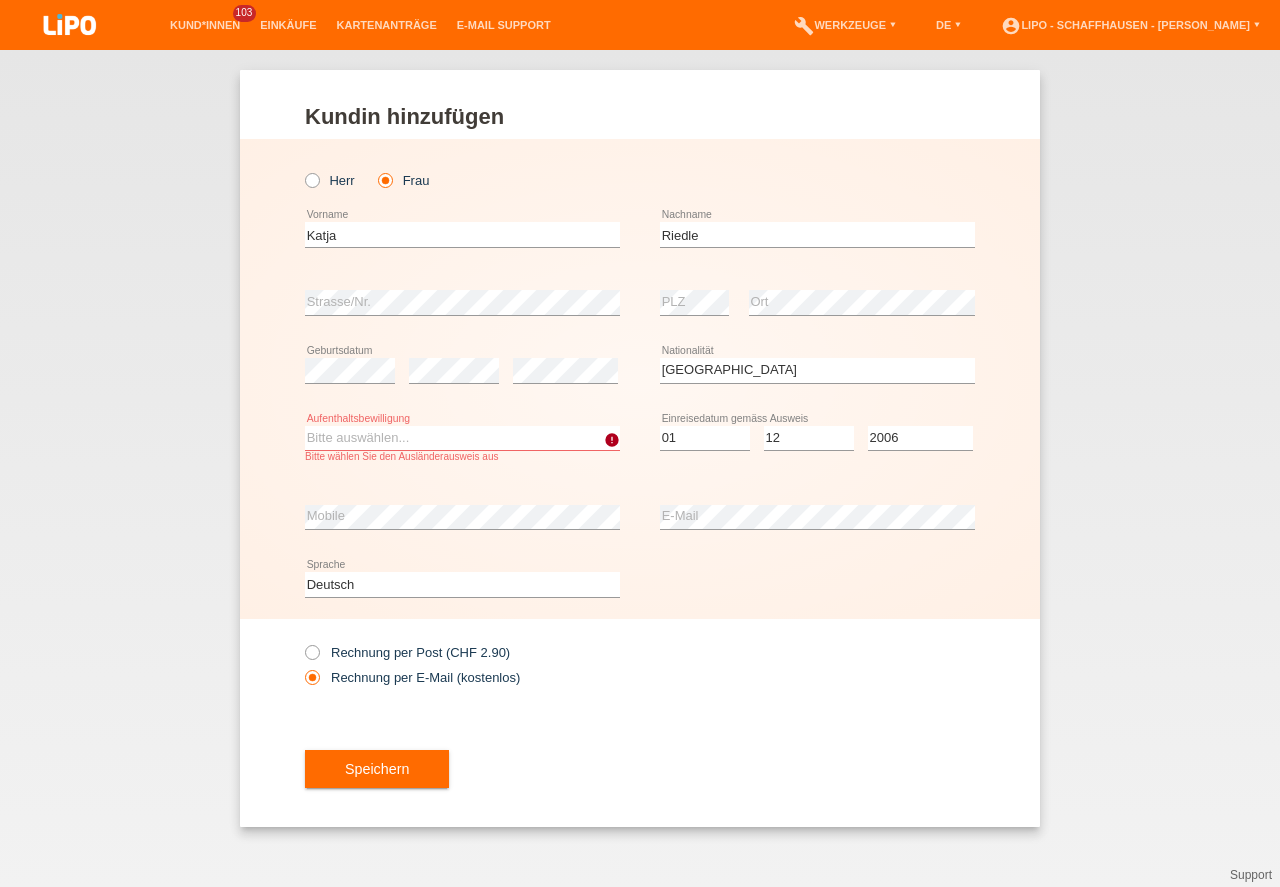 click on "Bitte auswählen...
C
B
B - Flüchtlingsstatus
Andere" at bounding box center (462, 438) 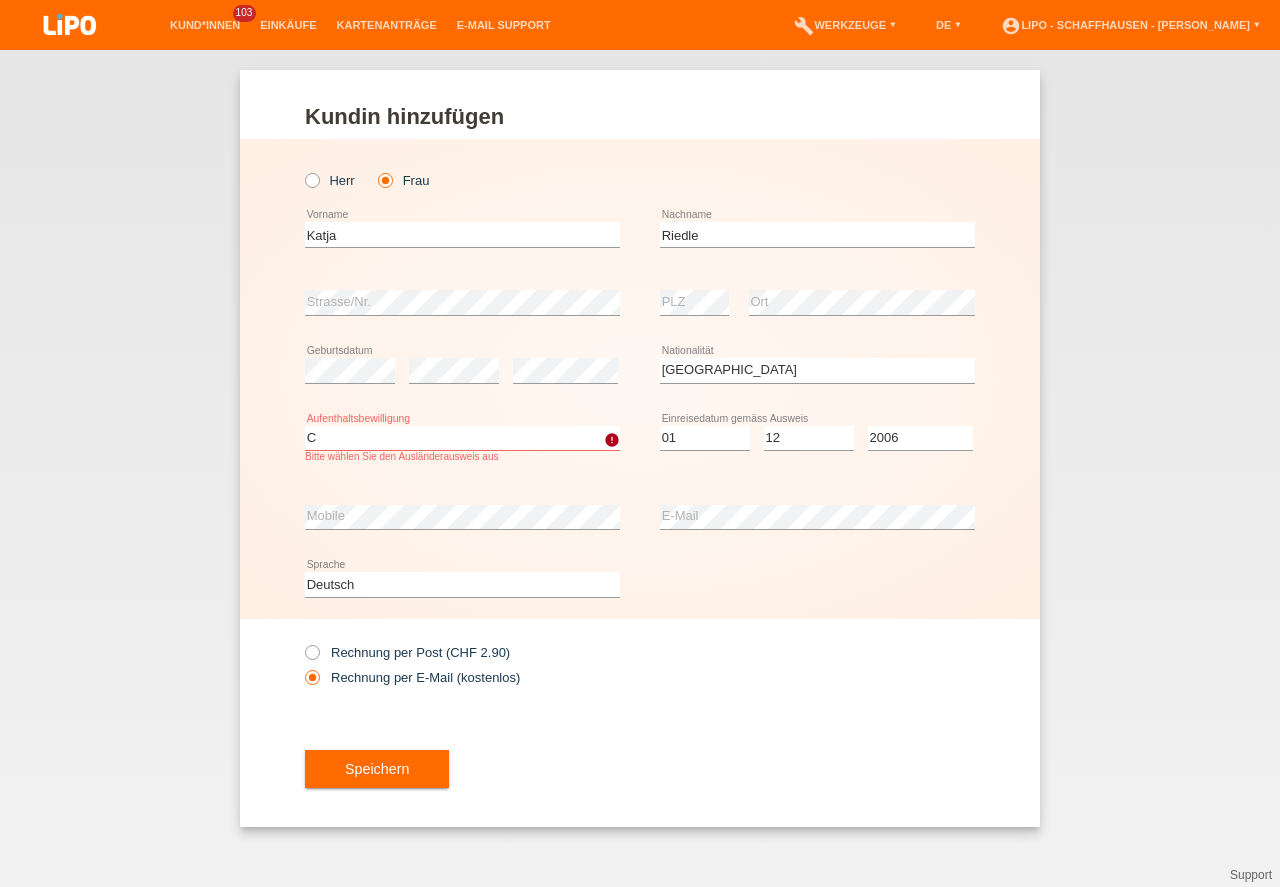 click on "C" at bounding box center (0, 0) 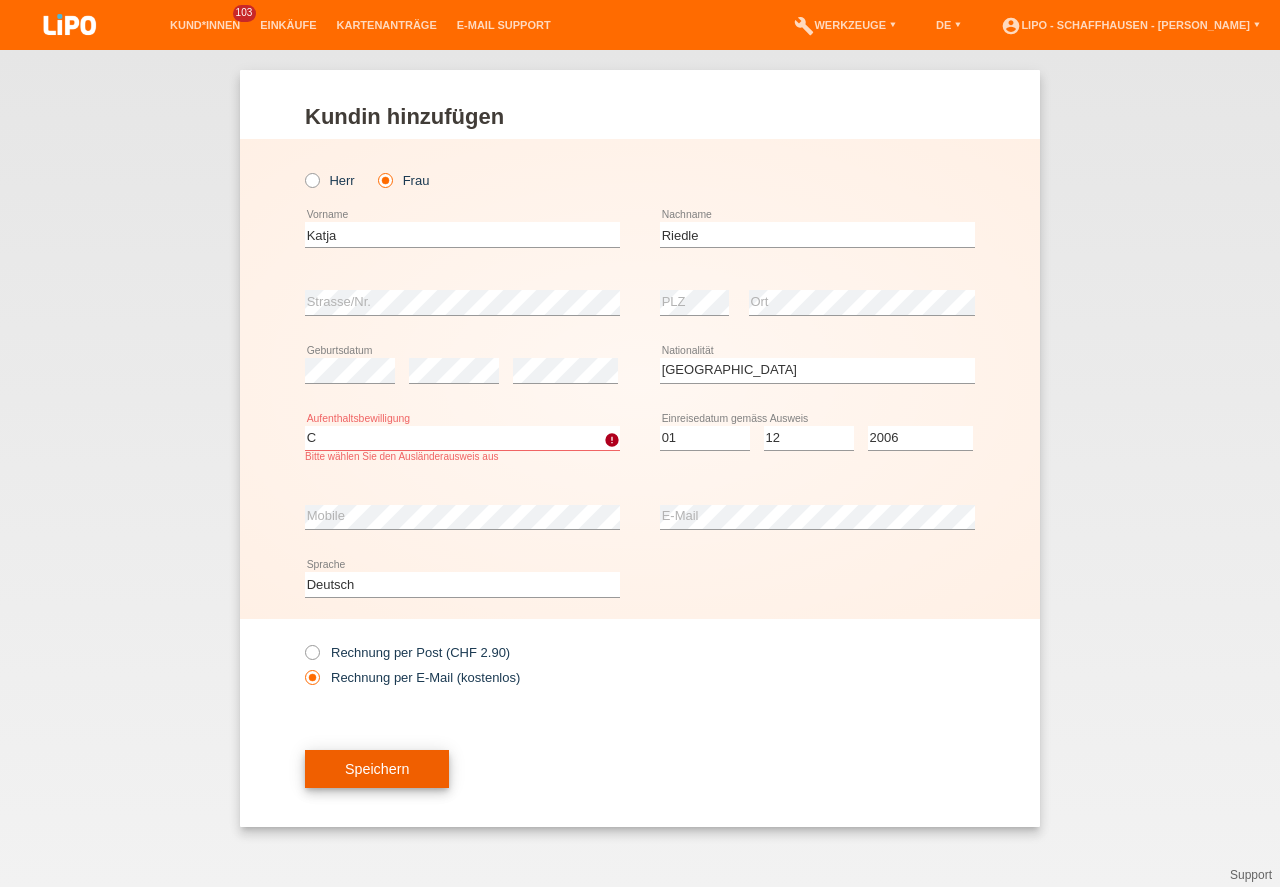 click on "Speichern" at bounding box center (377, 769) 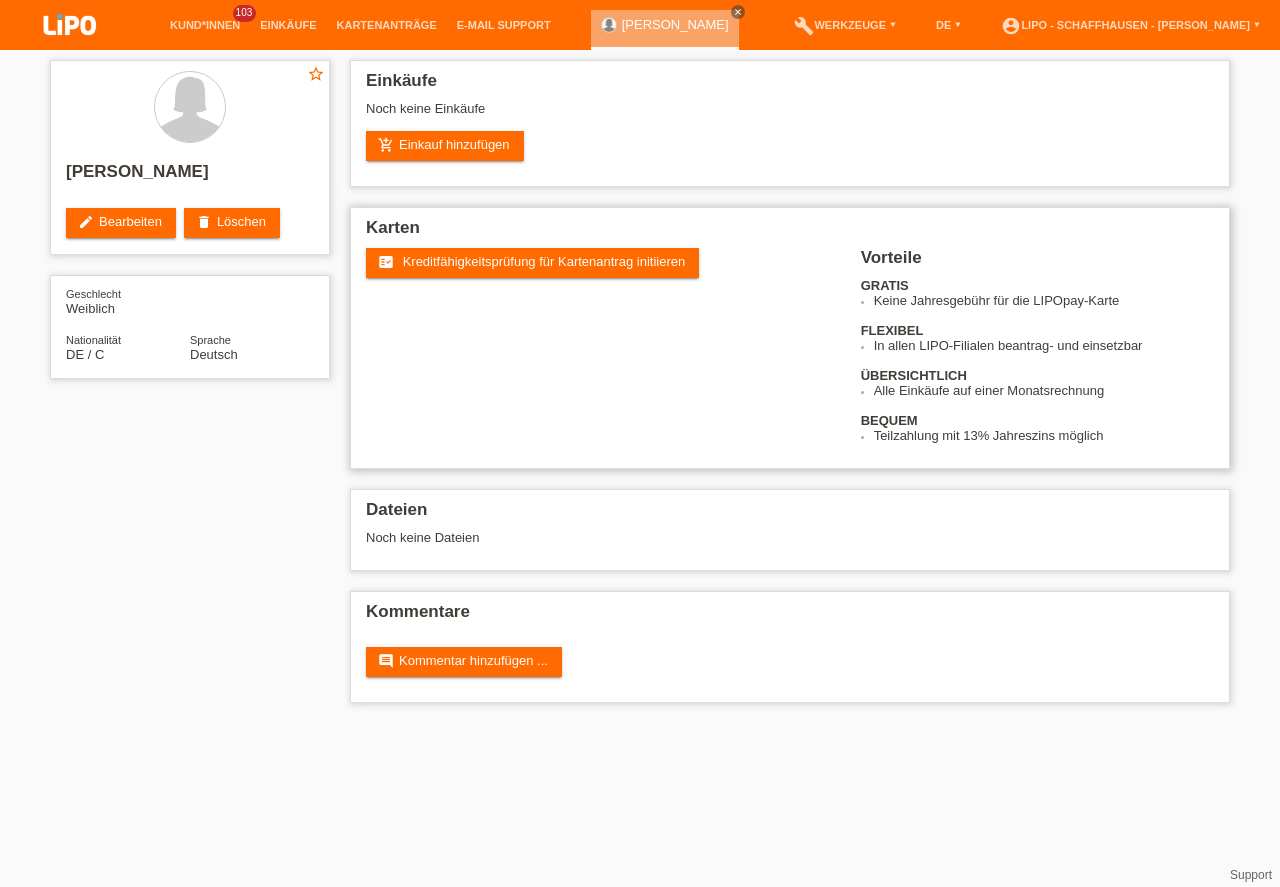 scroll, scrollTop: 0, scrollLeft: 0, axis: both 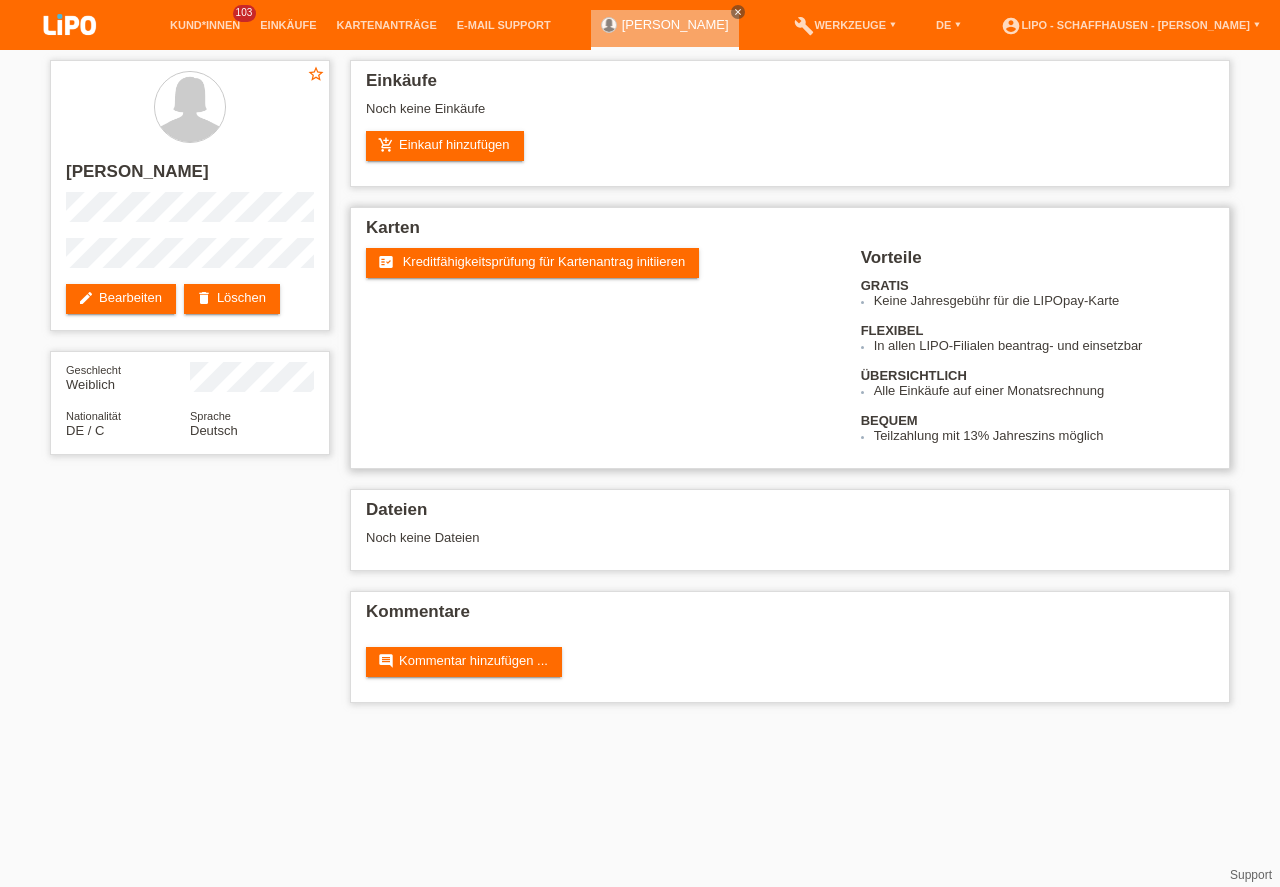 click on "fact_check
Kreditfähigkeitsprüfung für Kartenantrag initiieren" at bounding box center (613, 285) 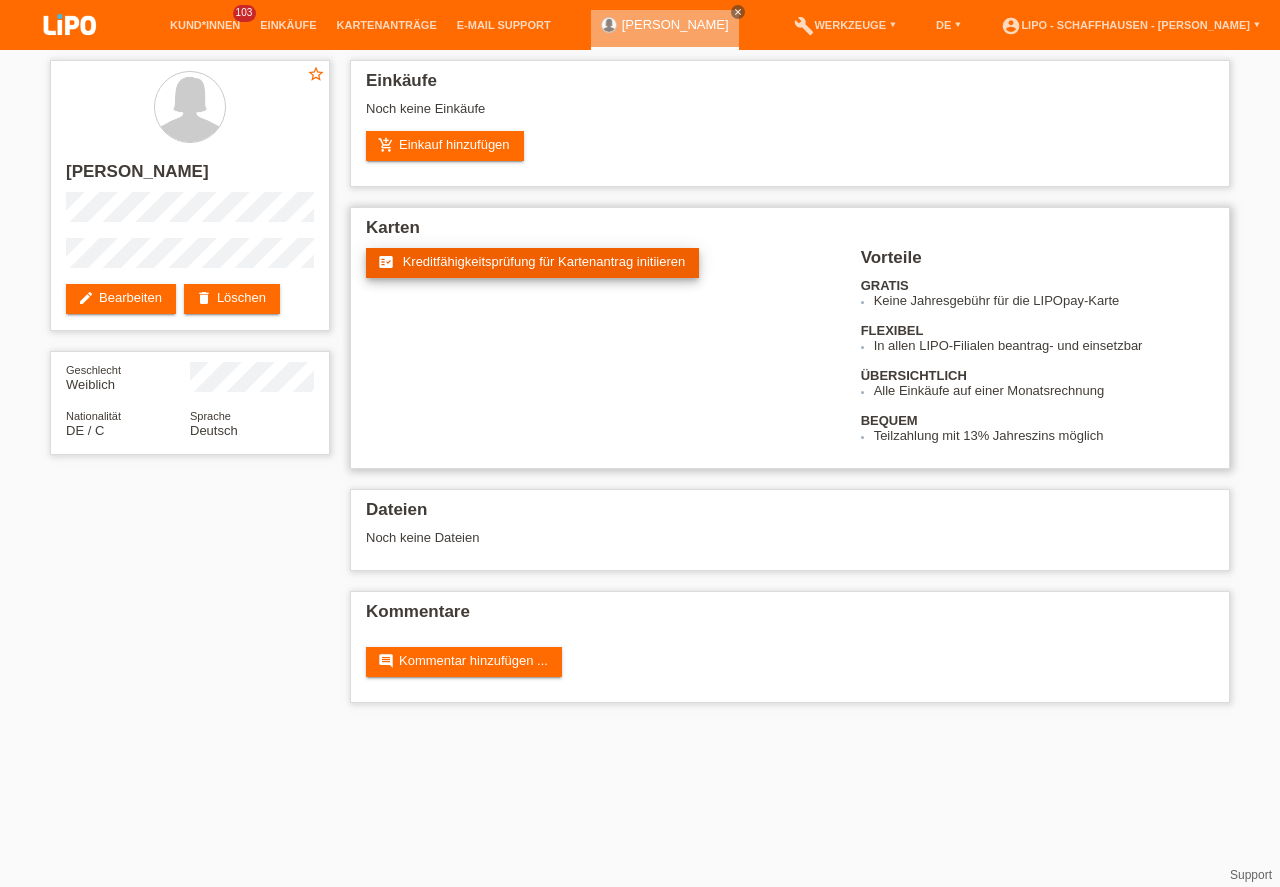 click on "Kreditfähigkeitsprüfung für Kartenantrag initiieren" at bounding box center [544, 261] 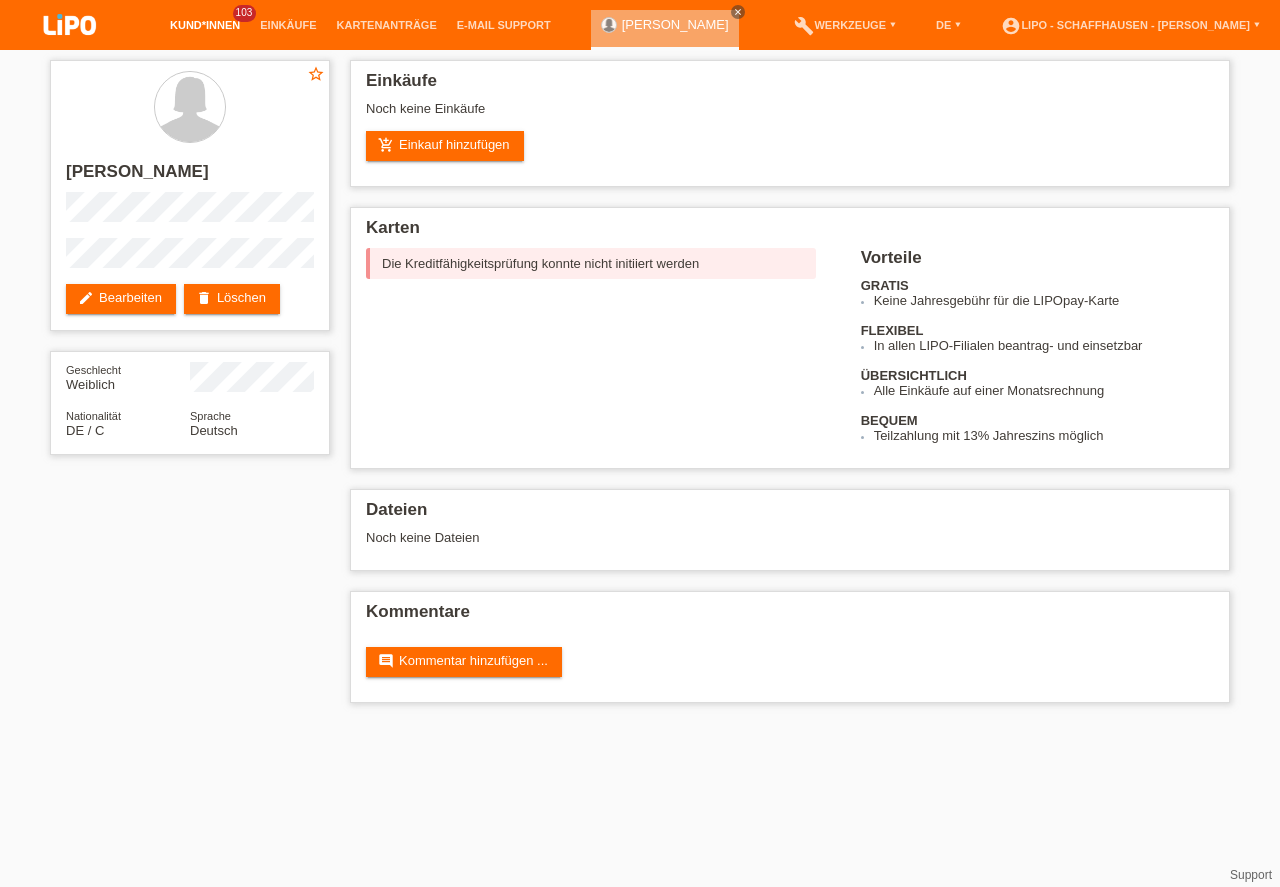 click on "Kund*innen" at bounding box center (205, 25) 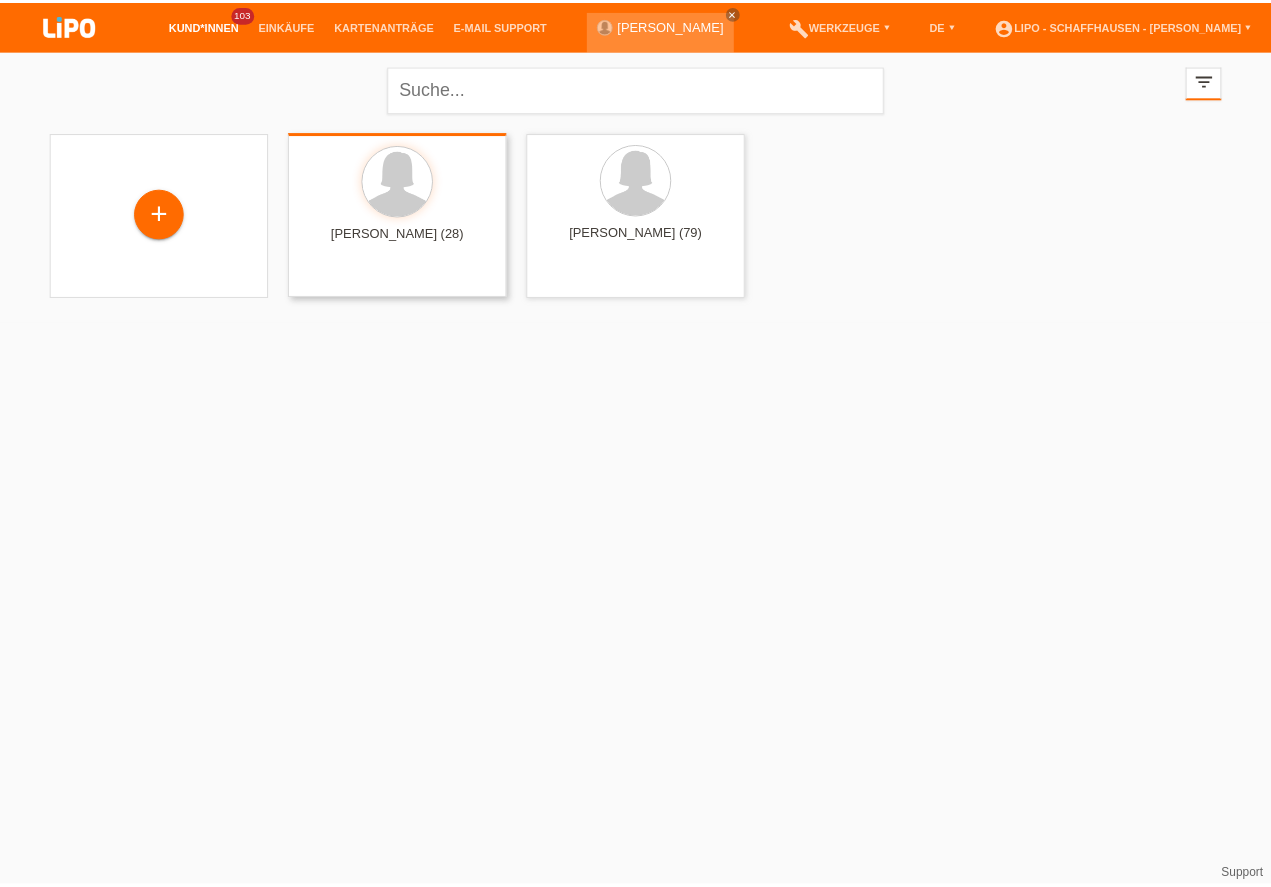 scroll, scrollTop: 0, scrollLeft: 0, axis: both 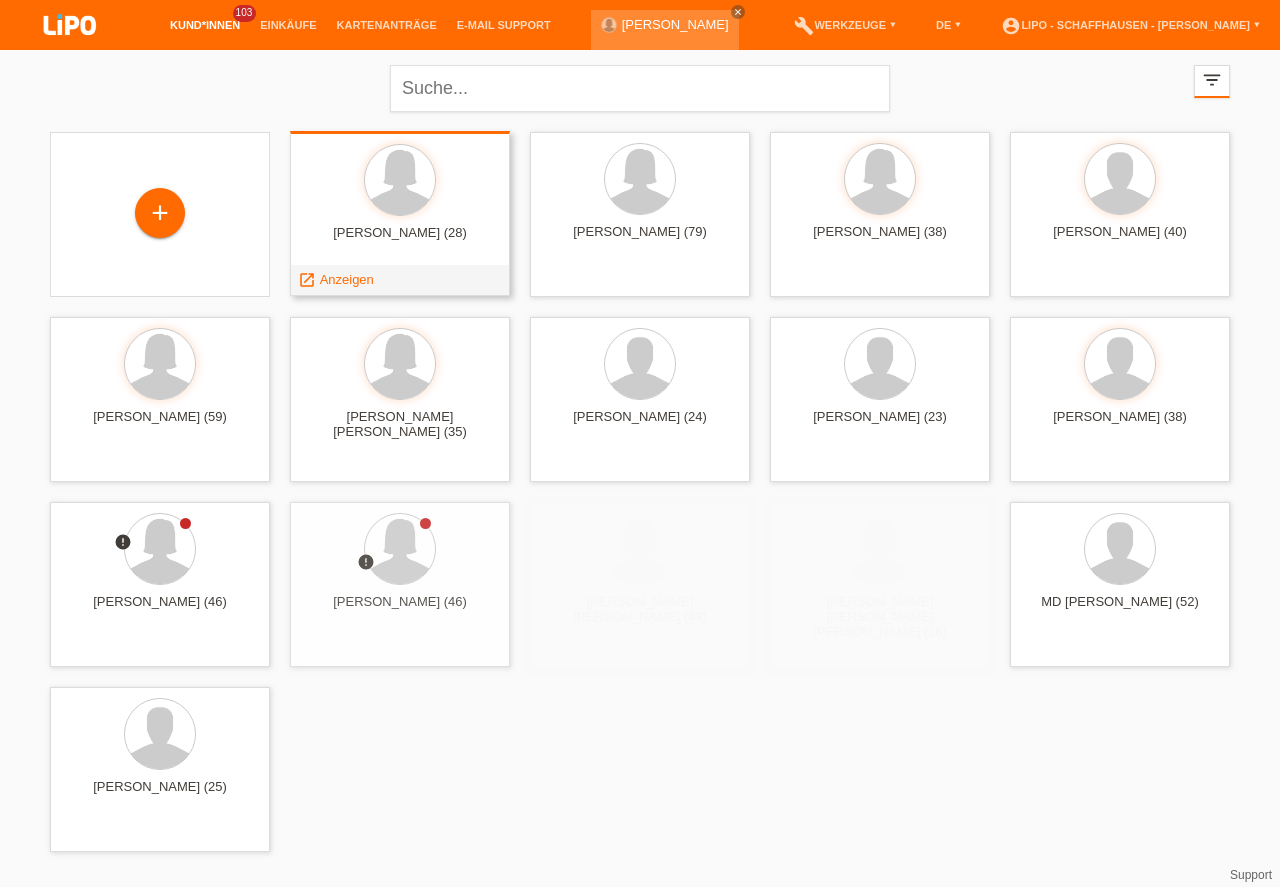 click at bounding box center (400, 181) 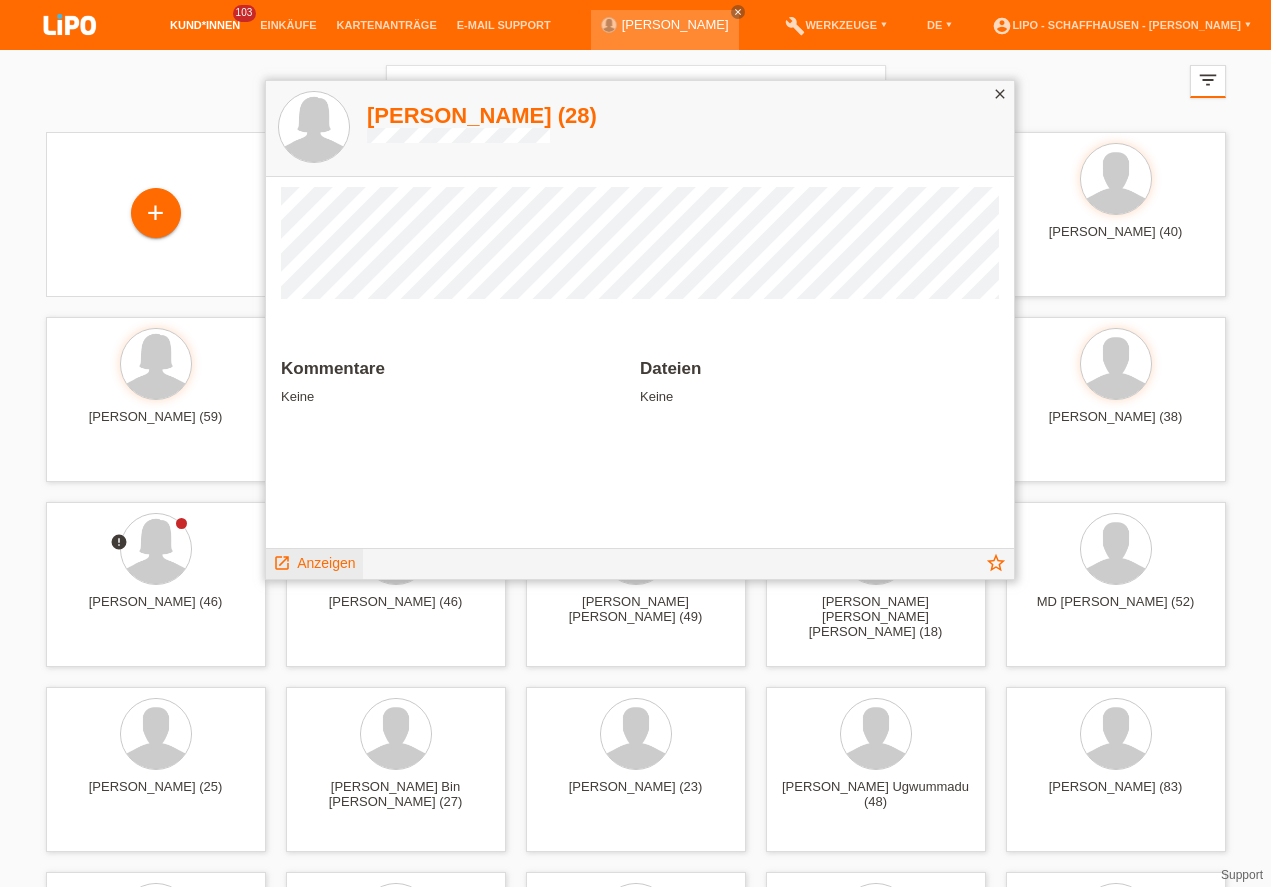 click on "launch   Anzeigen" at bounding box center [314, 561] 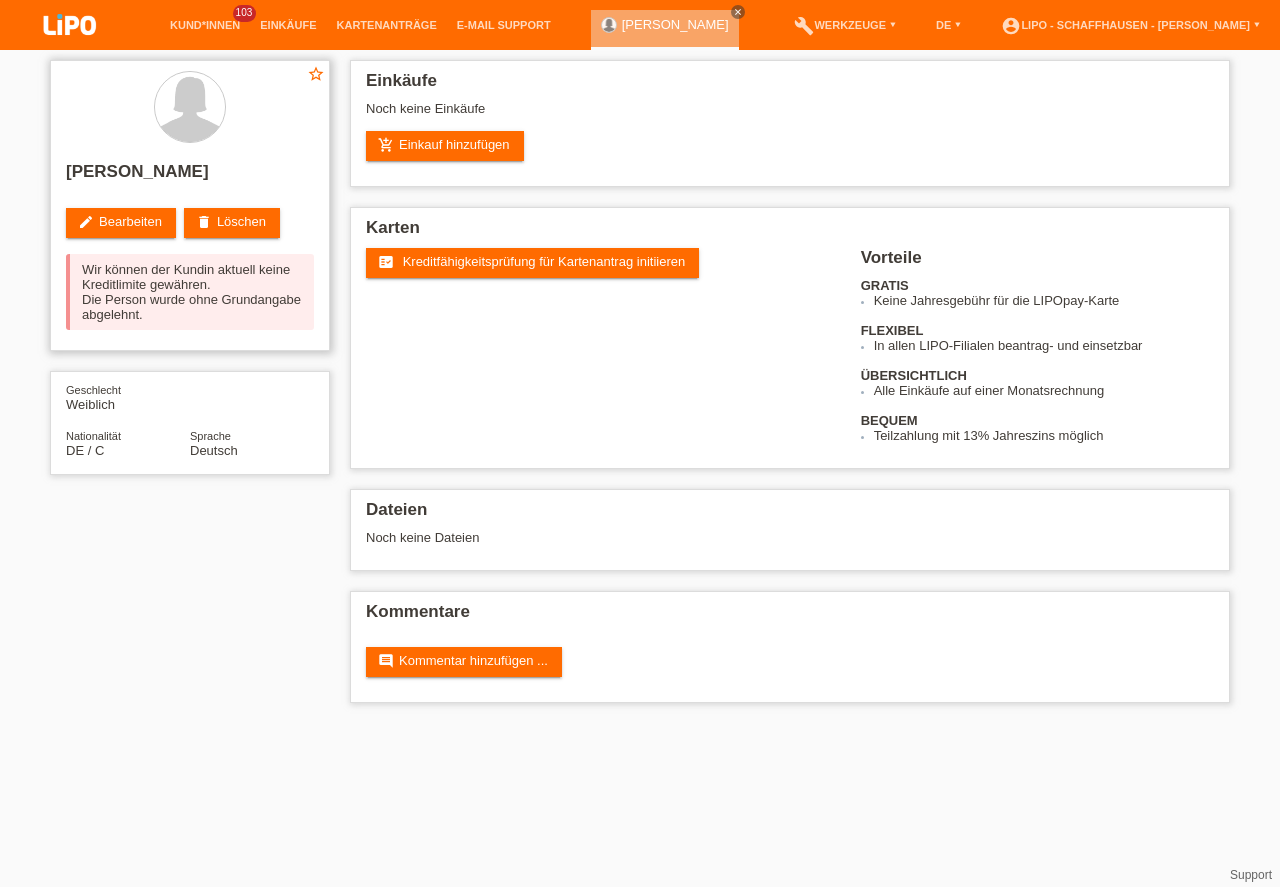 scroll, scrollTop: 0, scrollLeft: 0, axis: both 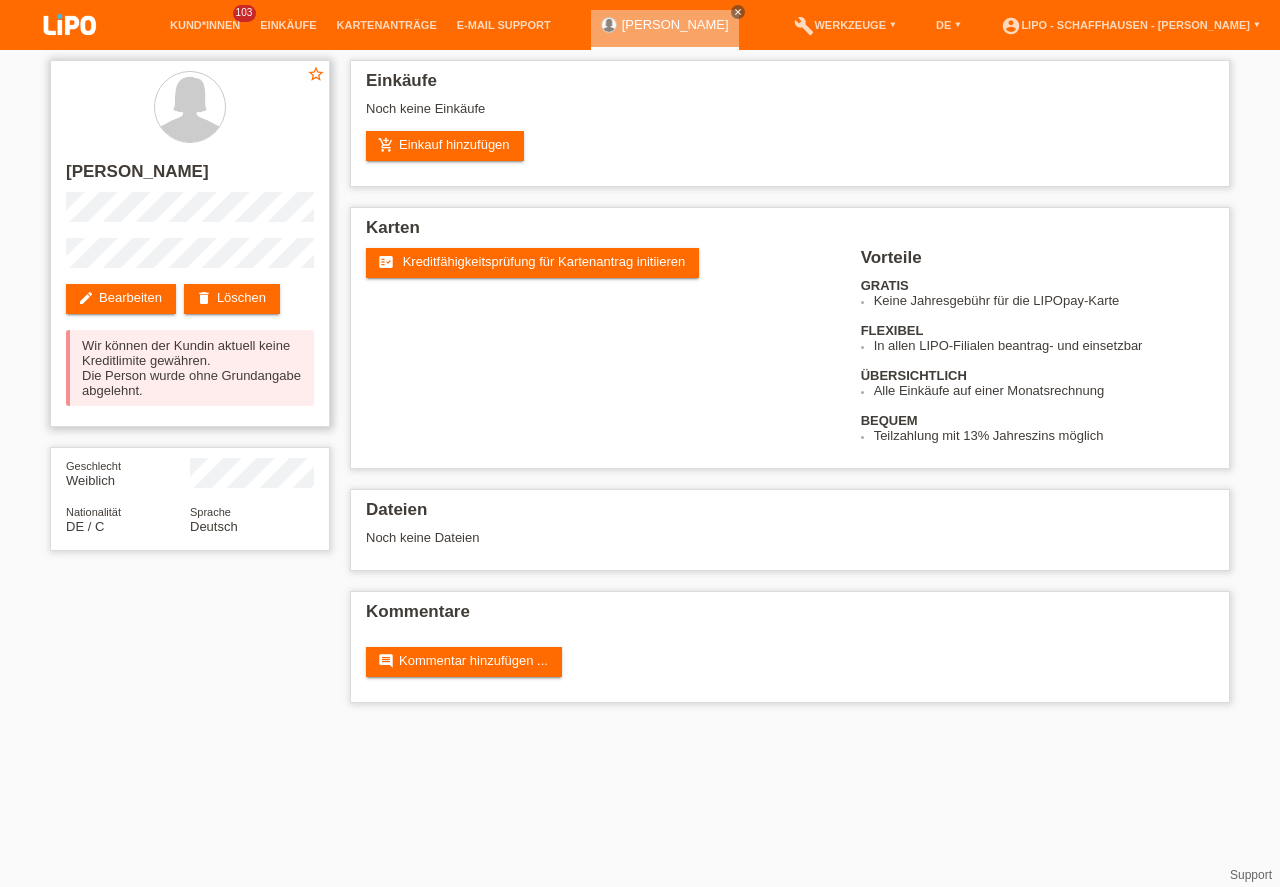 drag, startPoint x: 82, startPoint y: 354, endPoint x: 272, endPoint y: 361, distance: 190.1289 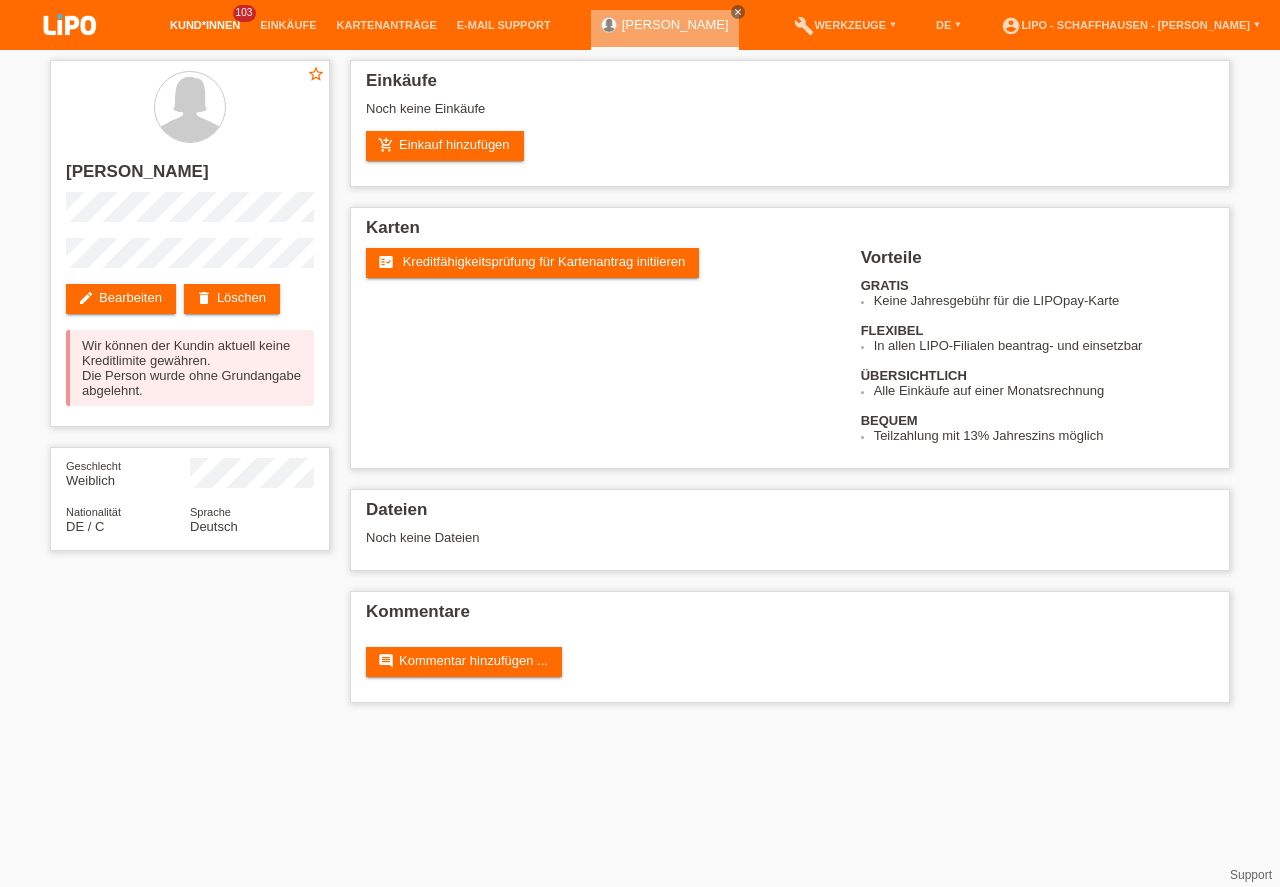 click on "Kund*innen" at bounding box center (205, 25) 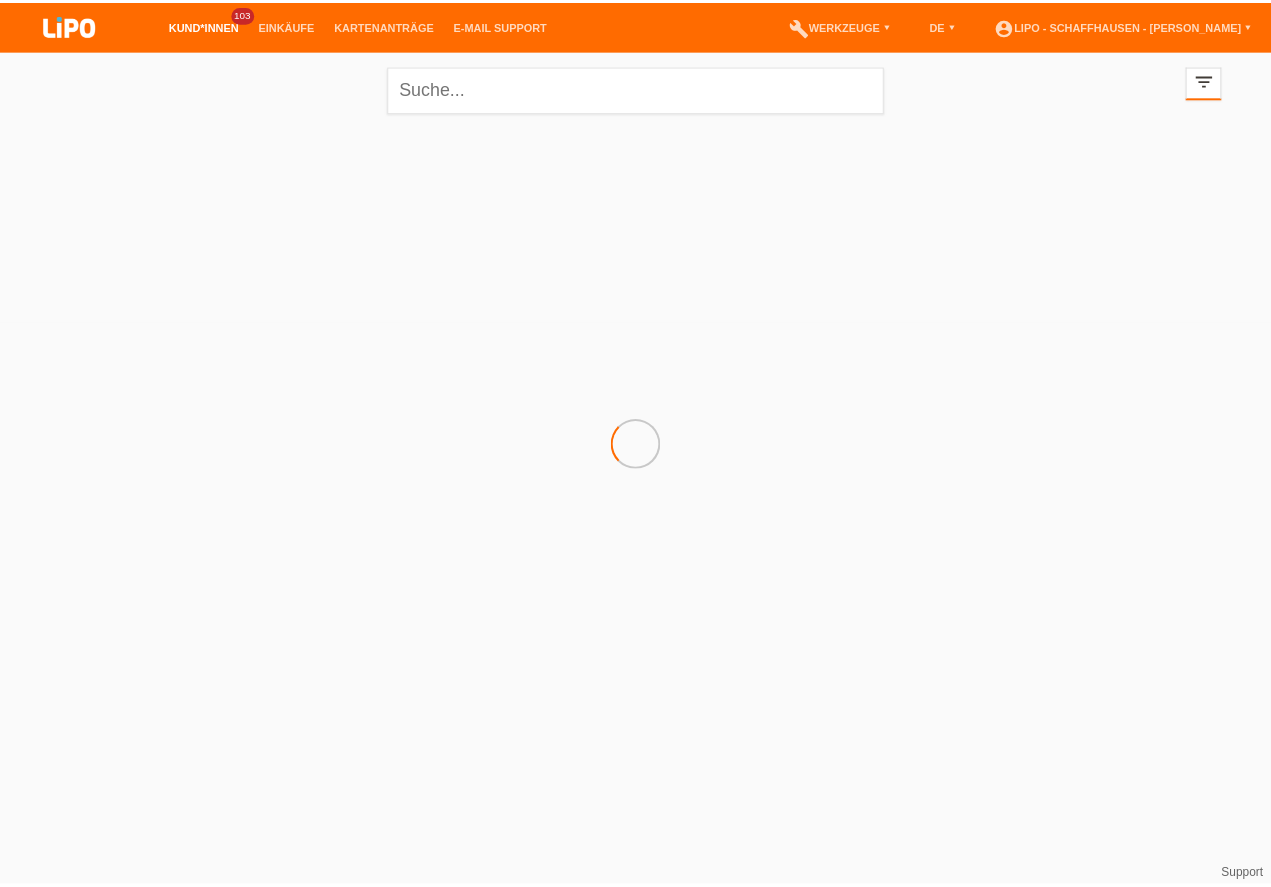 scroll, scrollTop: 0, scrollLeft: 0, axis: both 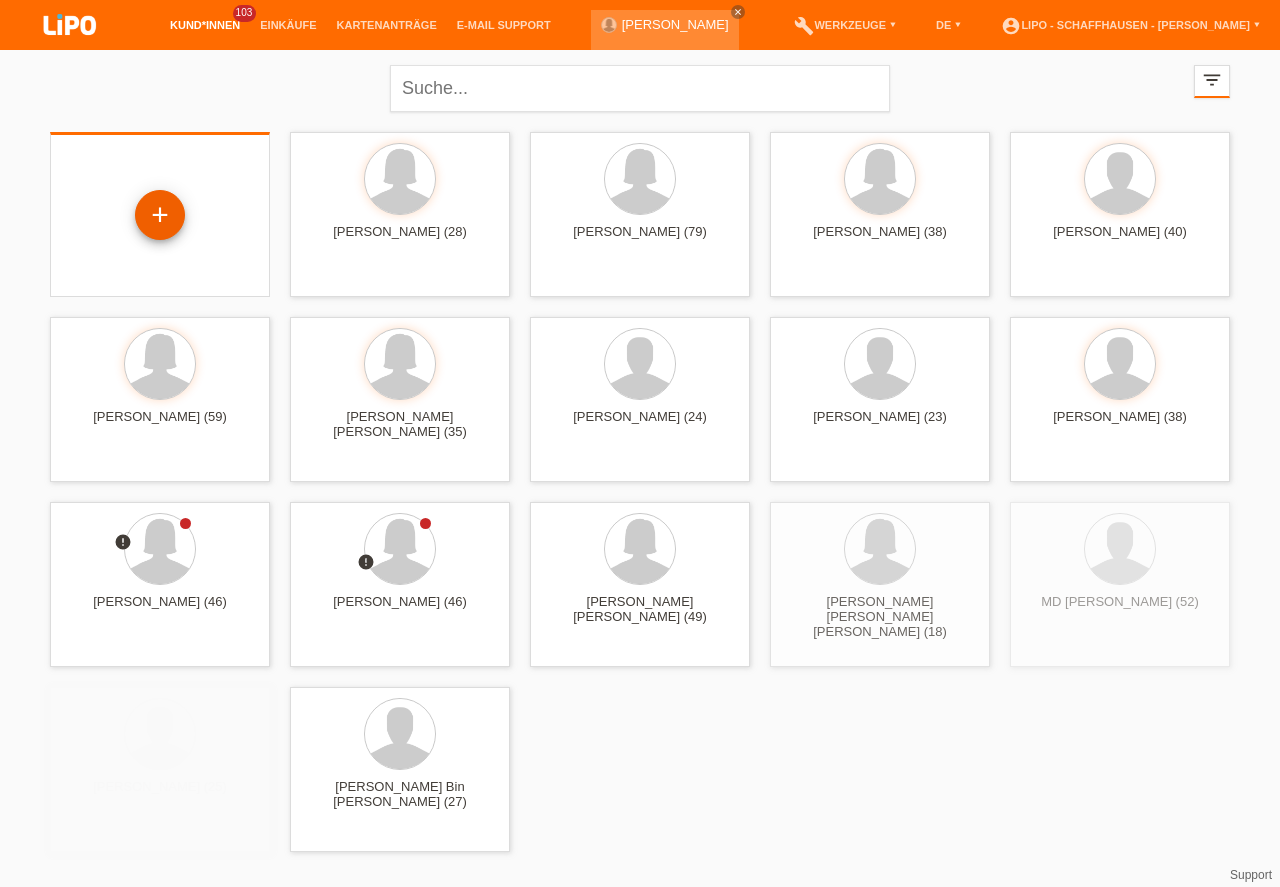 click on "+" at bounding box center [160, 215] 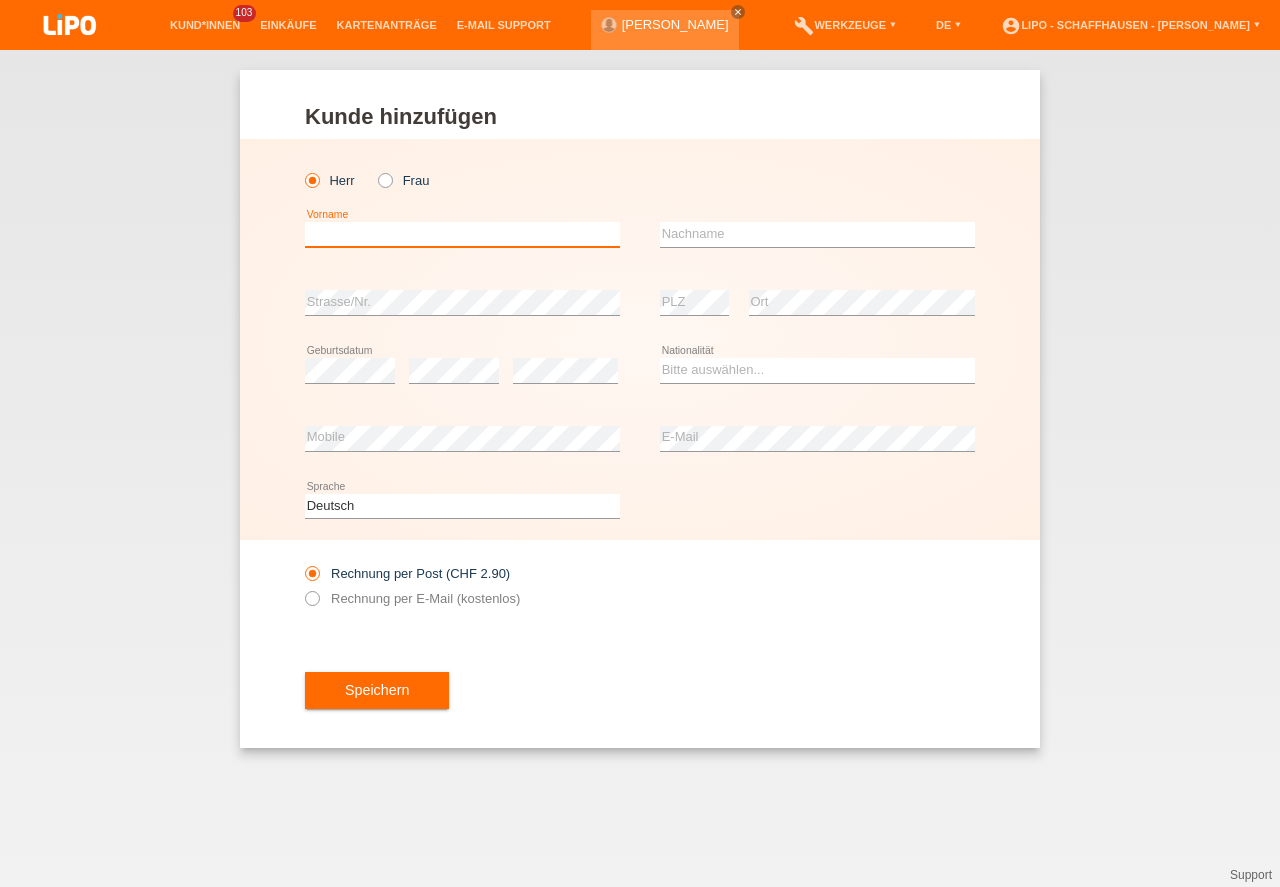 click at bounding box center (462, 234) 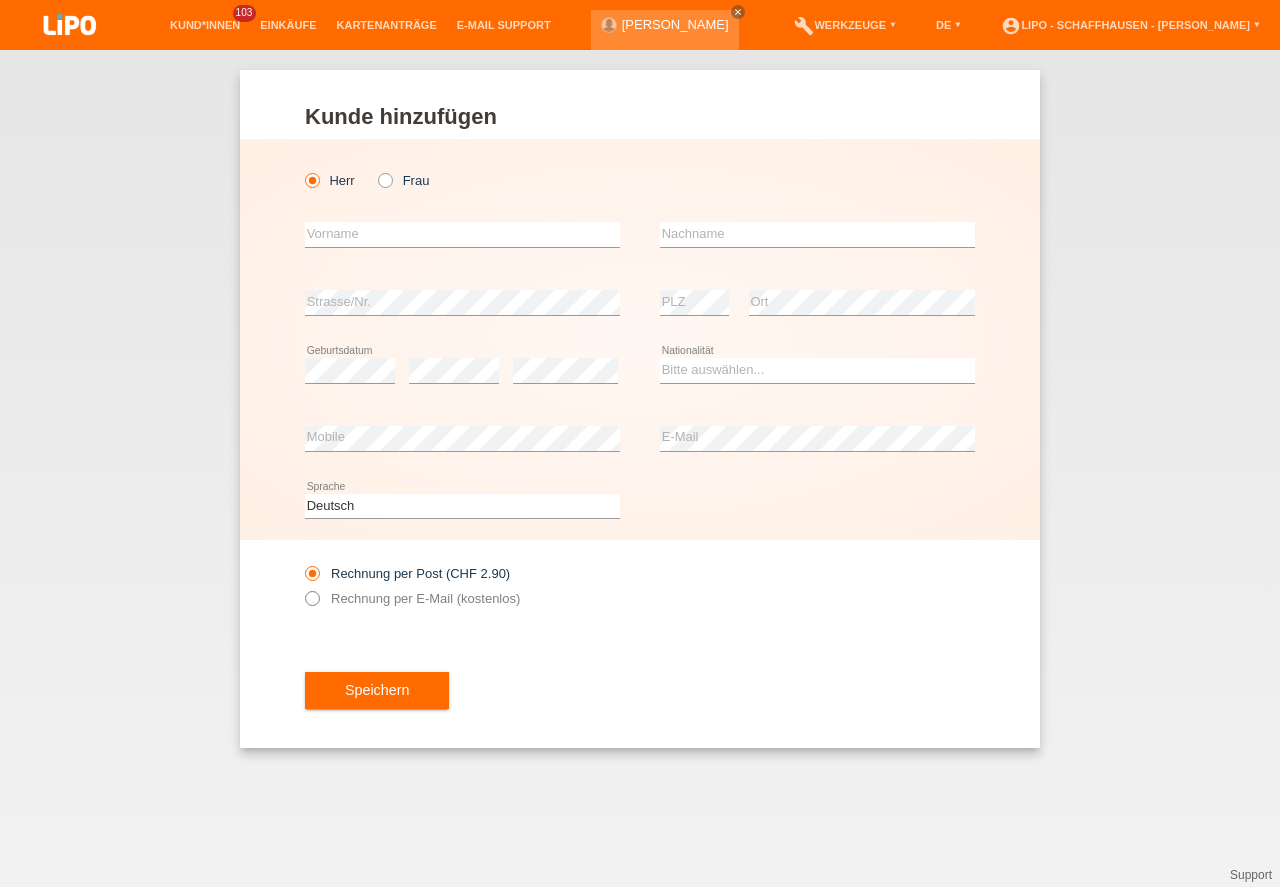 click on "Rechnung per E-Mail                                                                                            (kostenlos)" at bounding box center [412, 598] 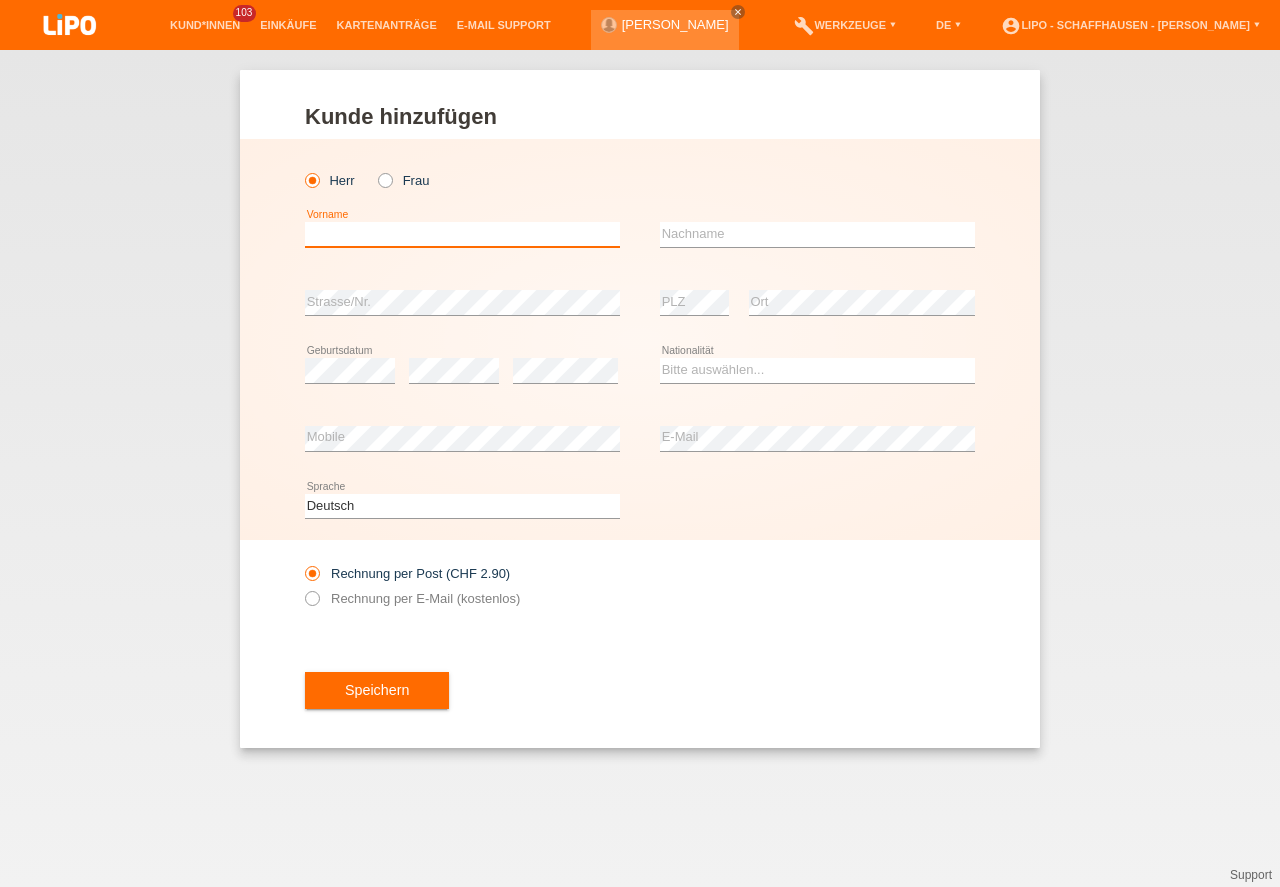 click at bounding box center [462, 234] 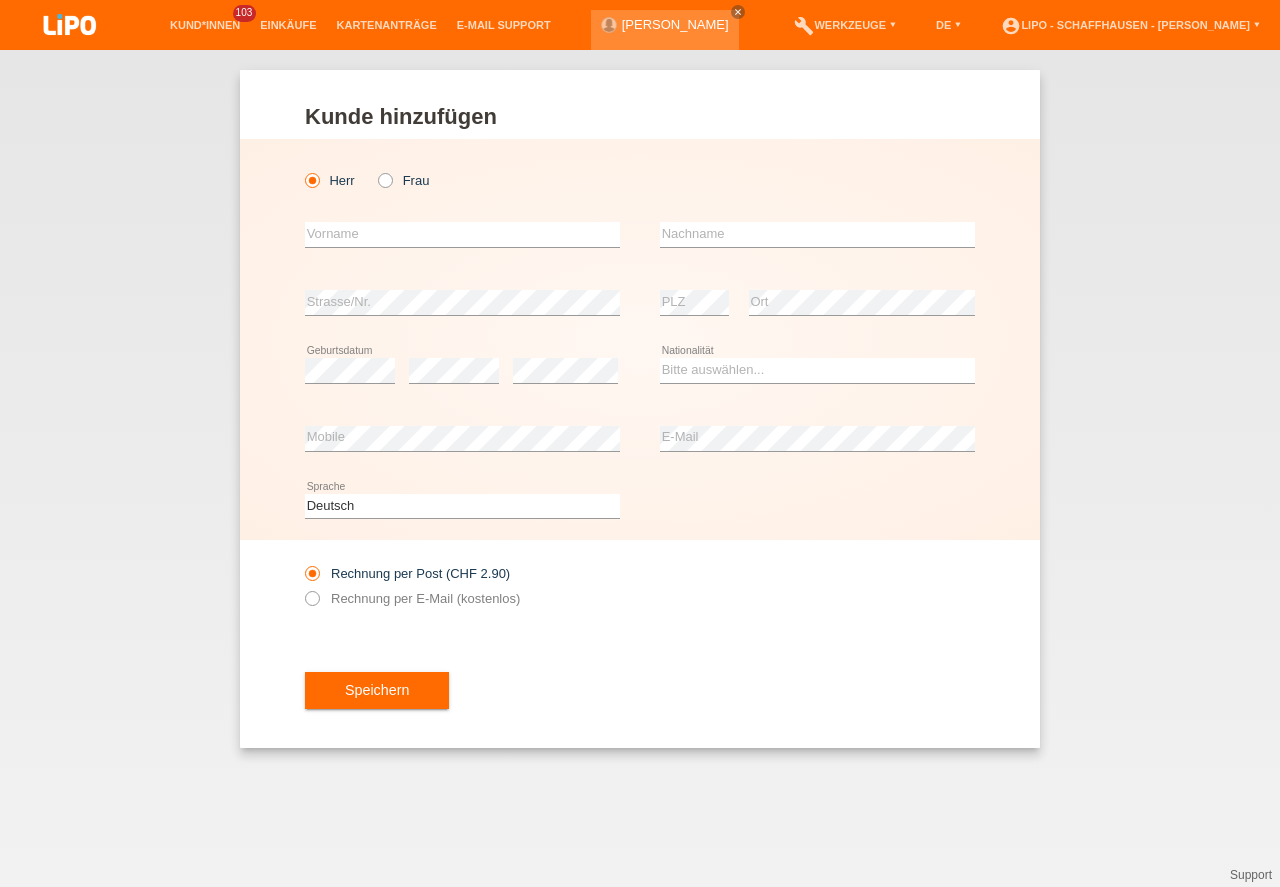 click at bounding box center (462, 247) 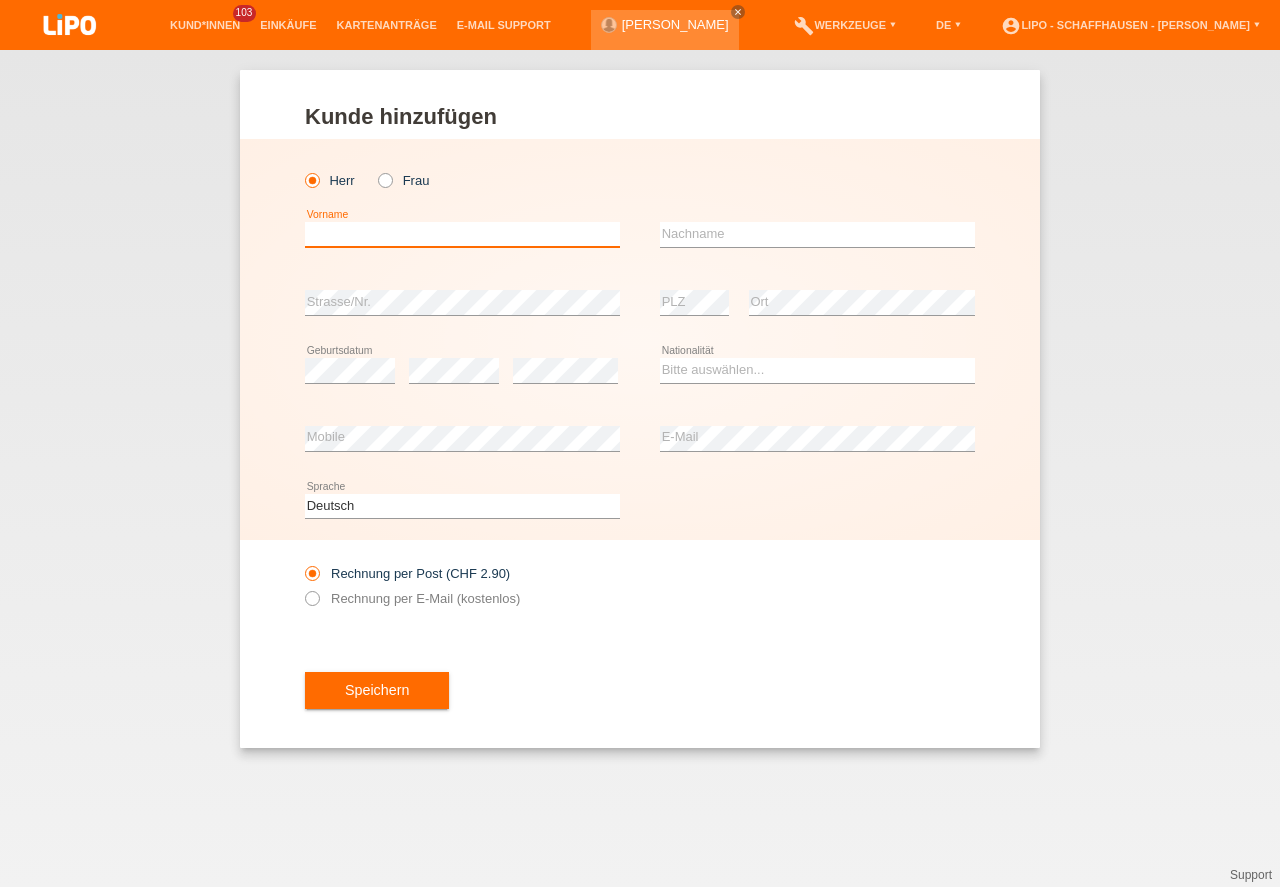 click at bounding box center (462, 234) 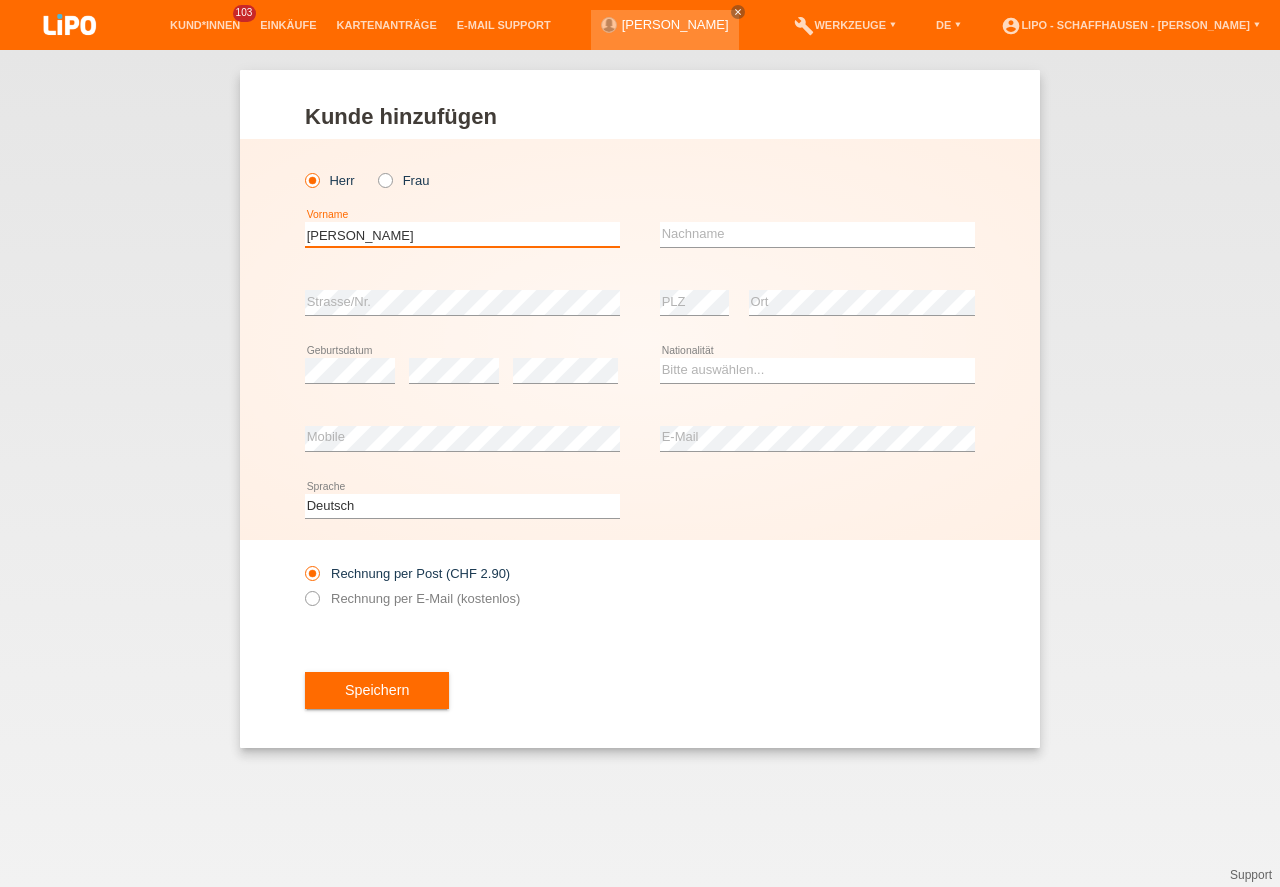type on "[PERSON_NAME]" 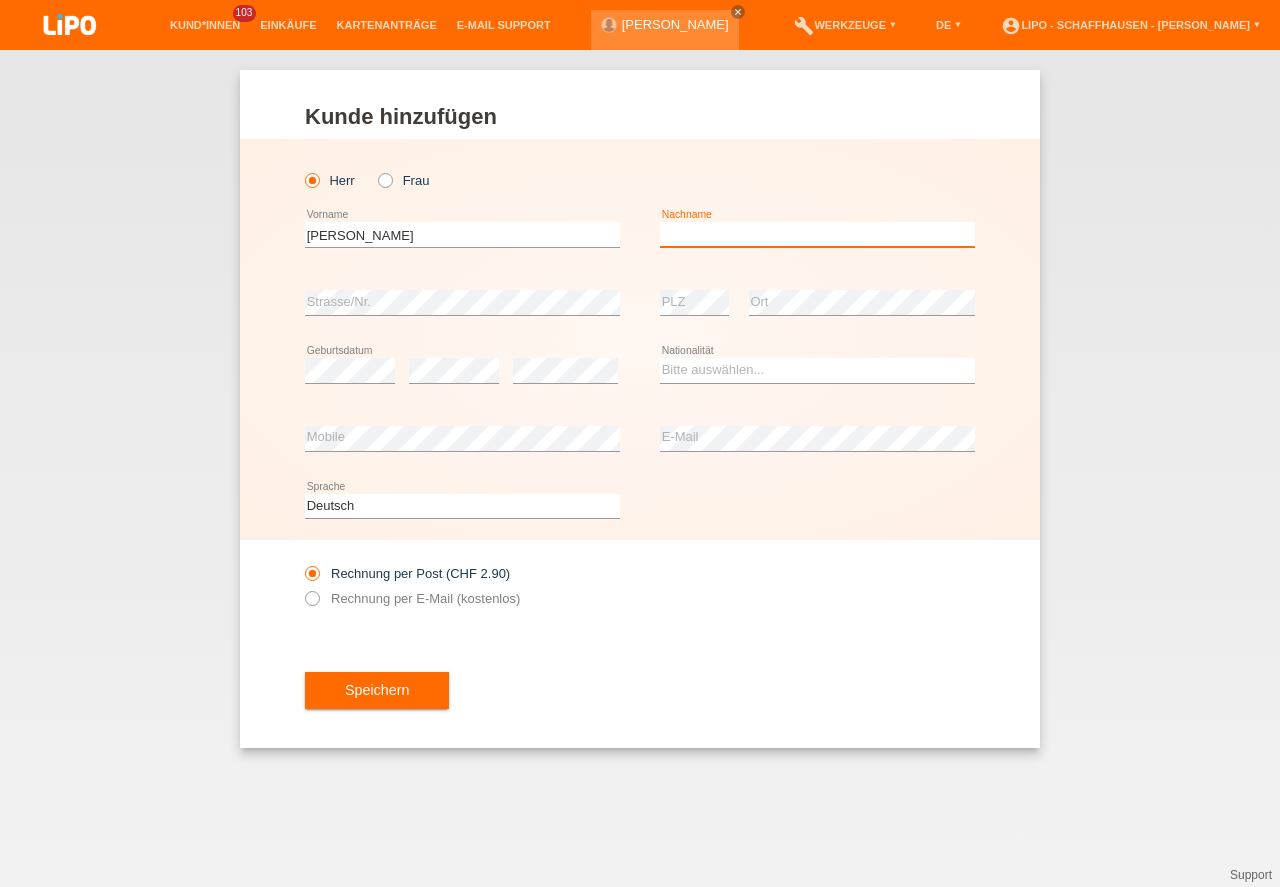 click at bounding box center [817, 234] 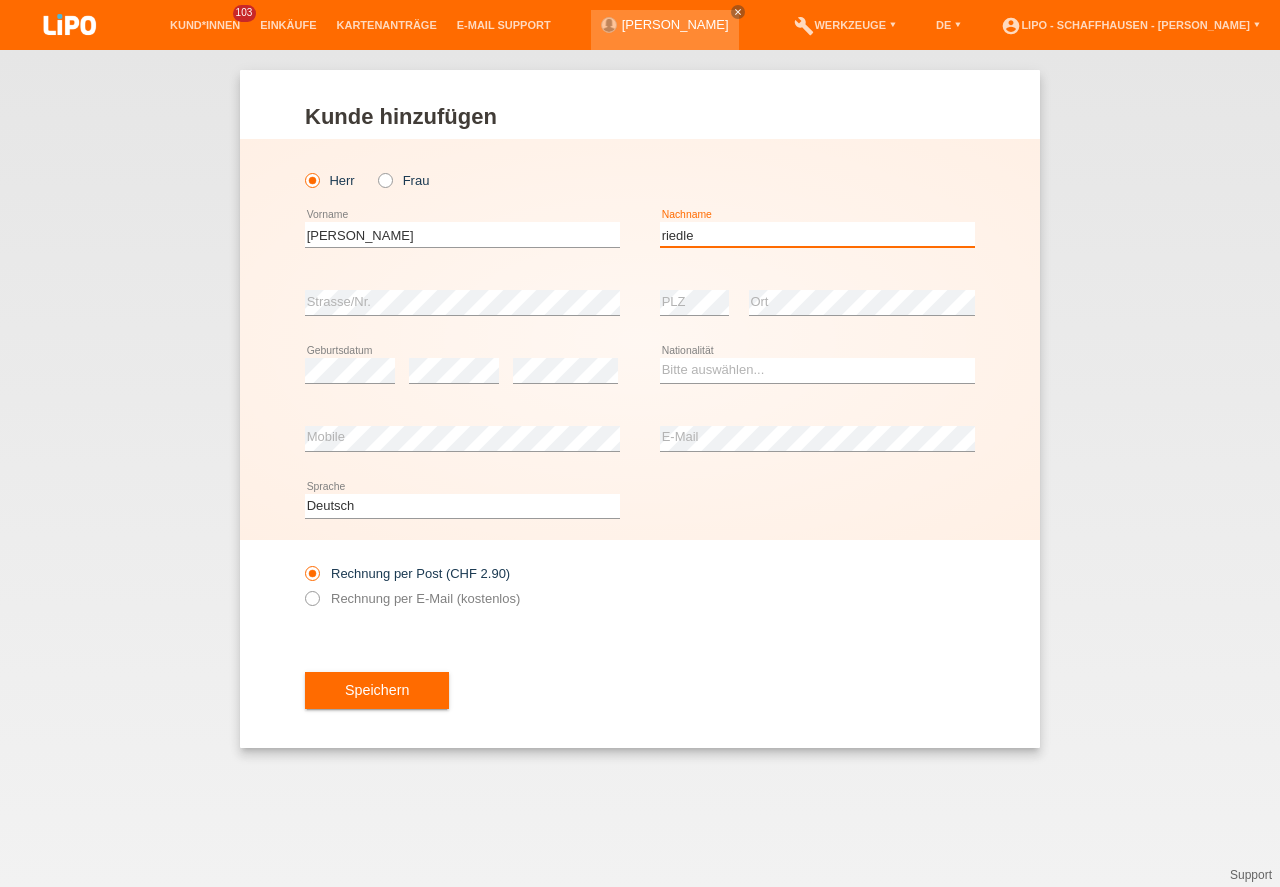 type on "riedle" 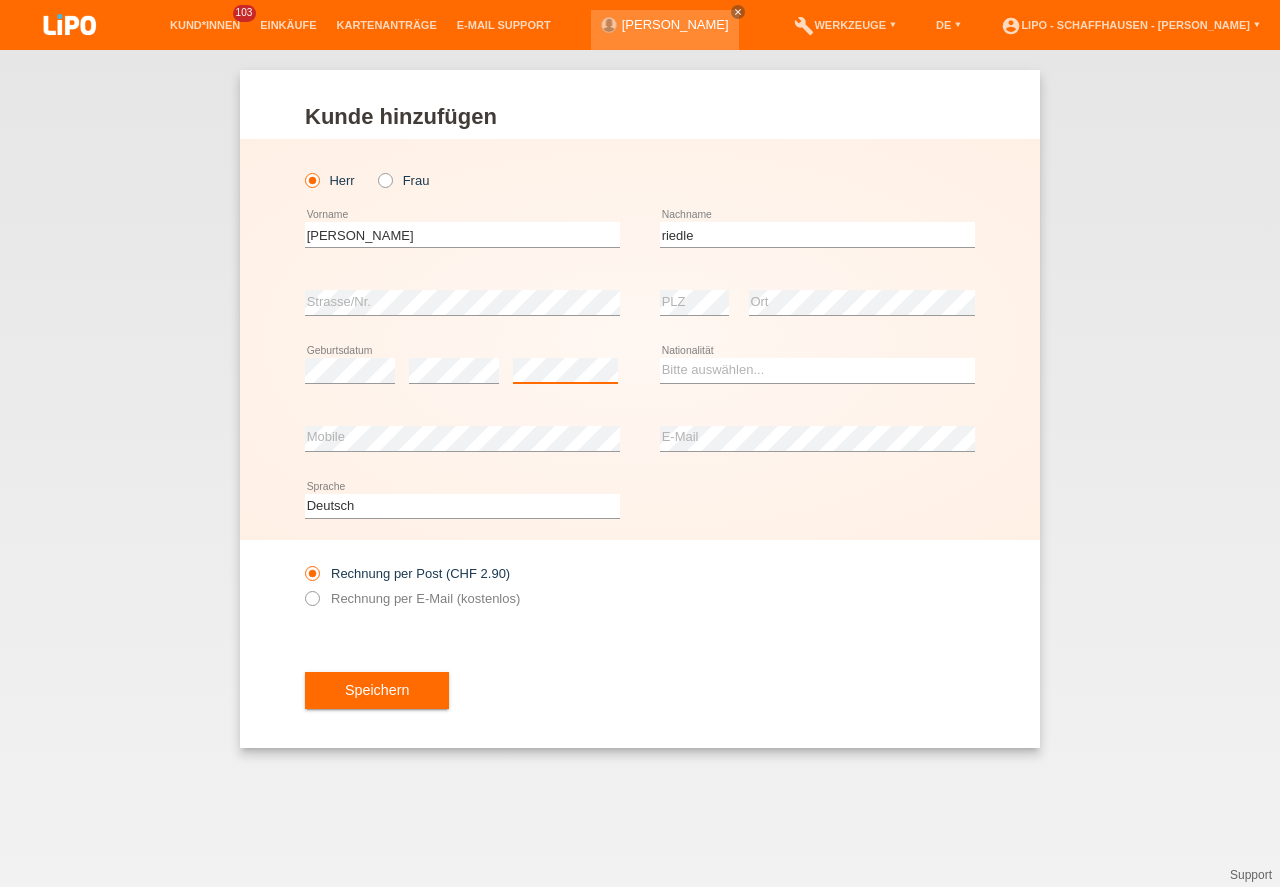 scroll, scrollTop: 0, scrollLeft: 0, axis: both 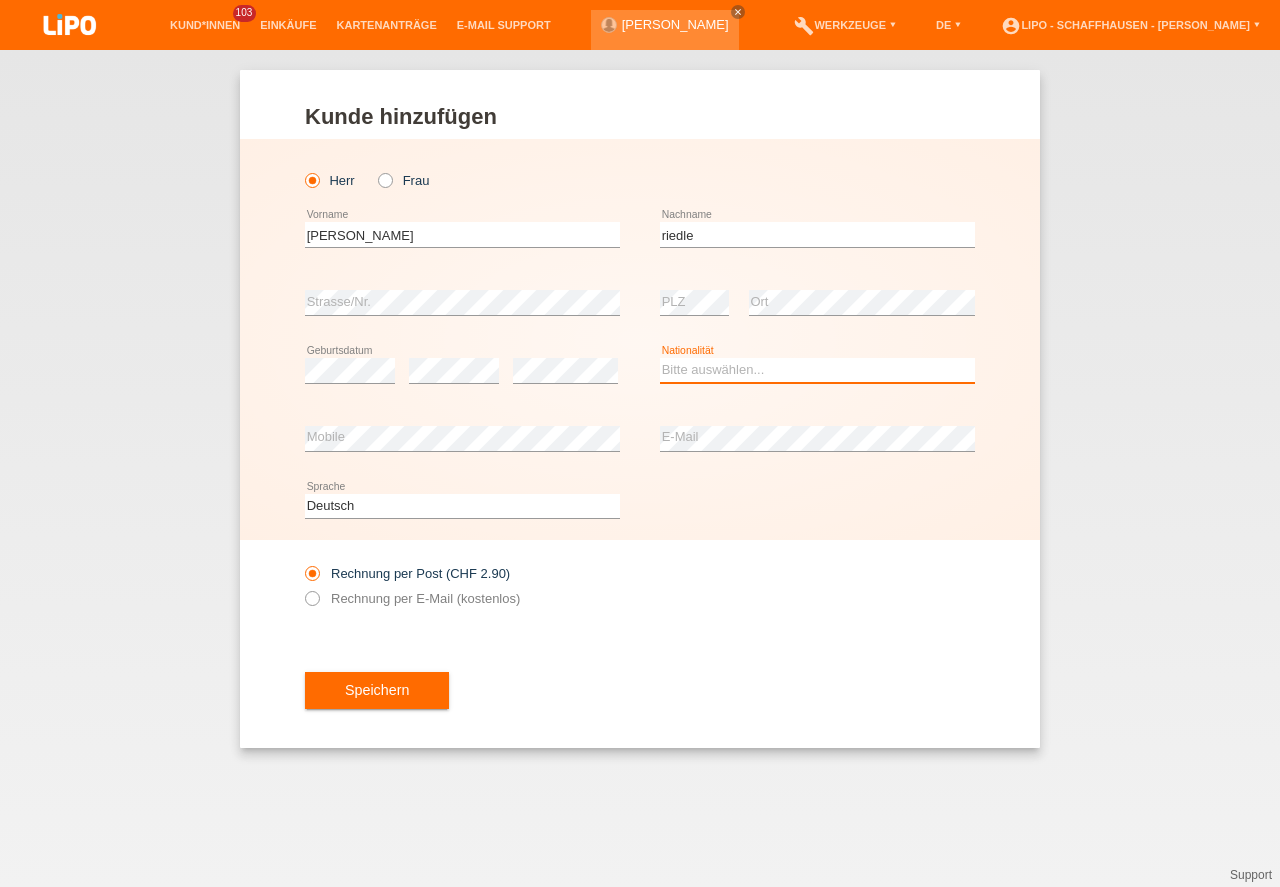 click on "Bitte auswählen...
Schweiz
Deutschland
Liechtenstein
Österreich
------------
Afghanistan
Ägypten
Åland
Albanien
Algerien" at bounding box center (817, 370) 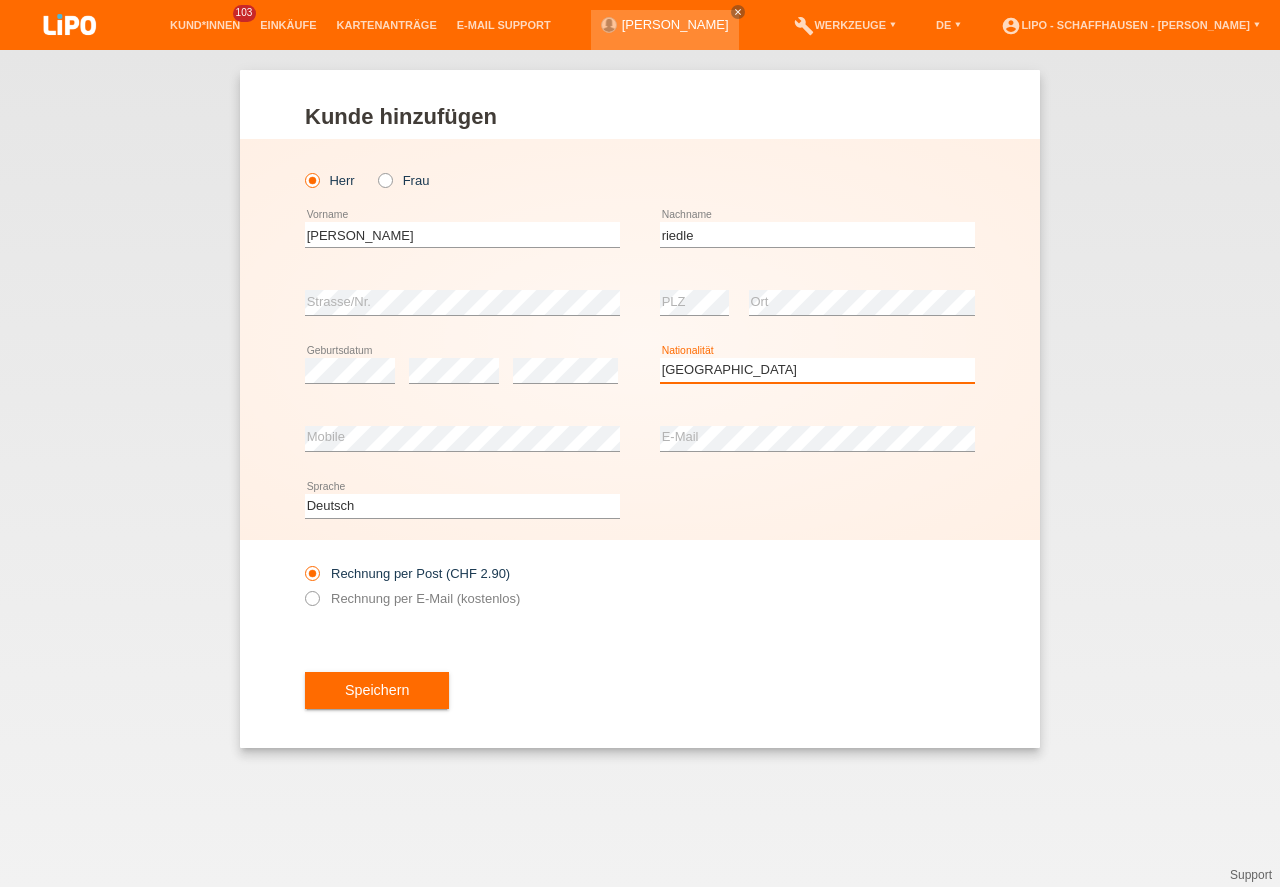click on "Deutschland" at bounding box center [0, 0] 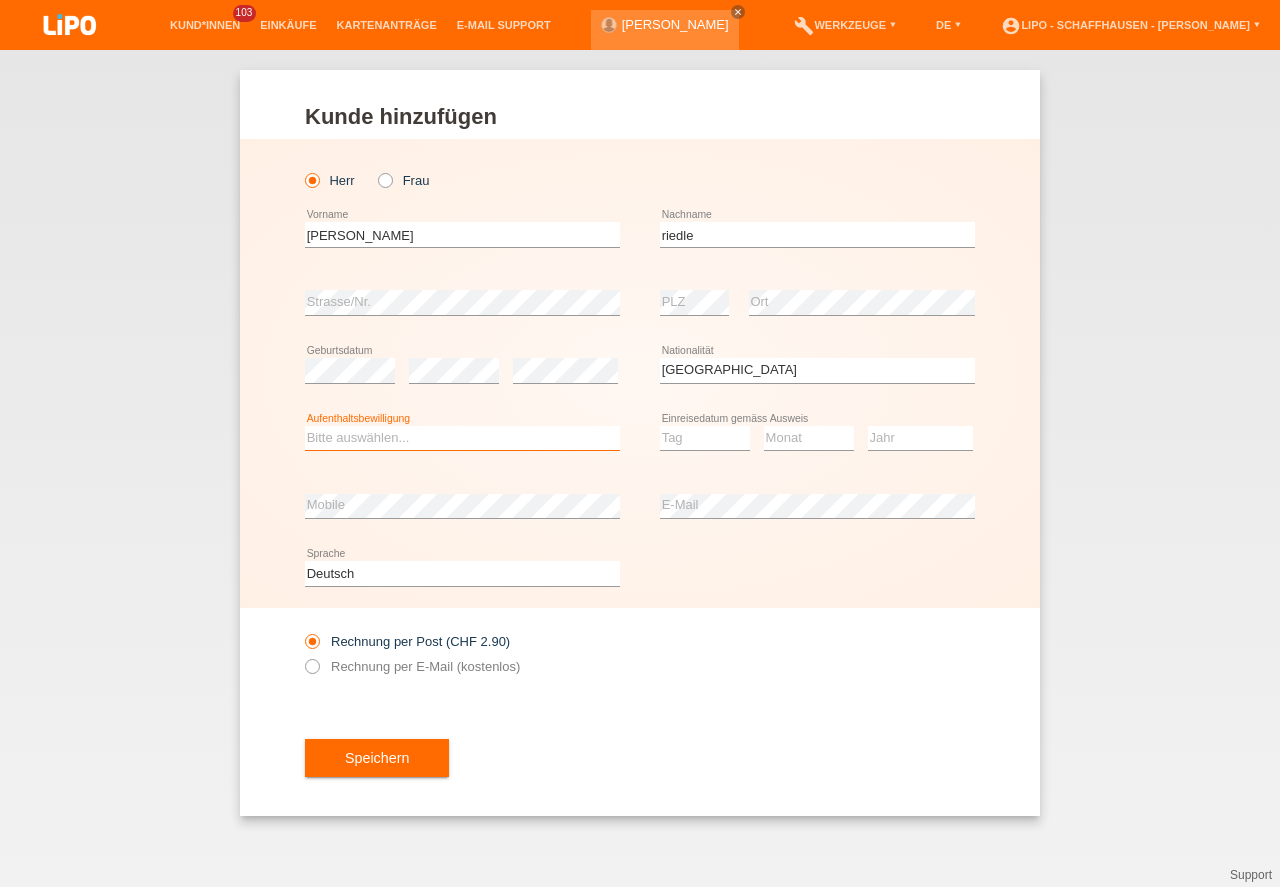 click on "Bitte auswählen...
C
B
B - Flüchtlingsstatus
Andere" at bounding box center [462, 438] 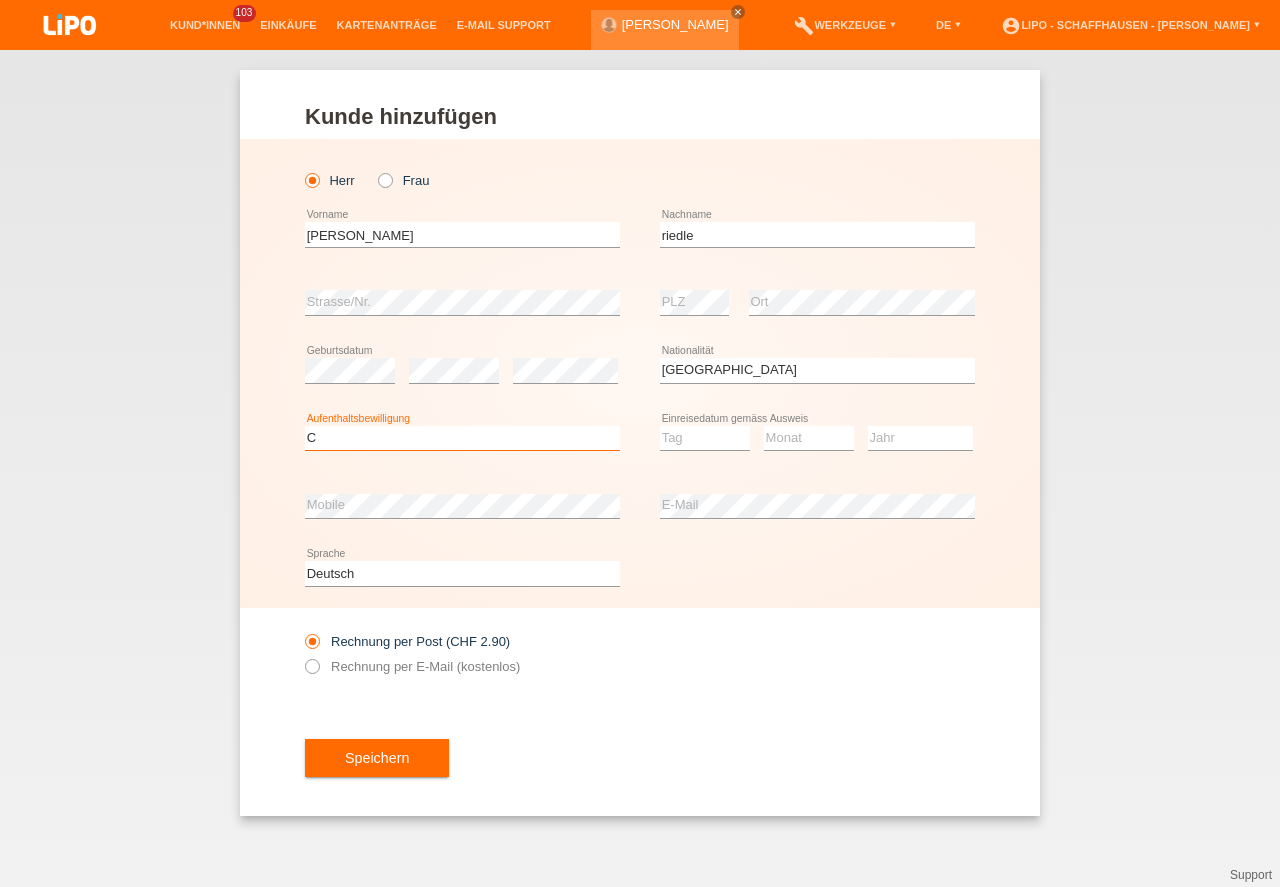 click on "C" at bounding box center [0, 0] 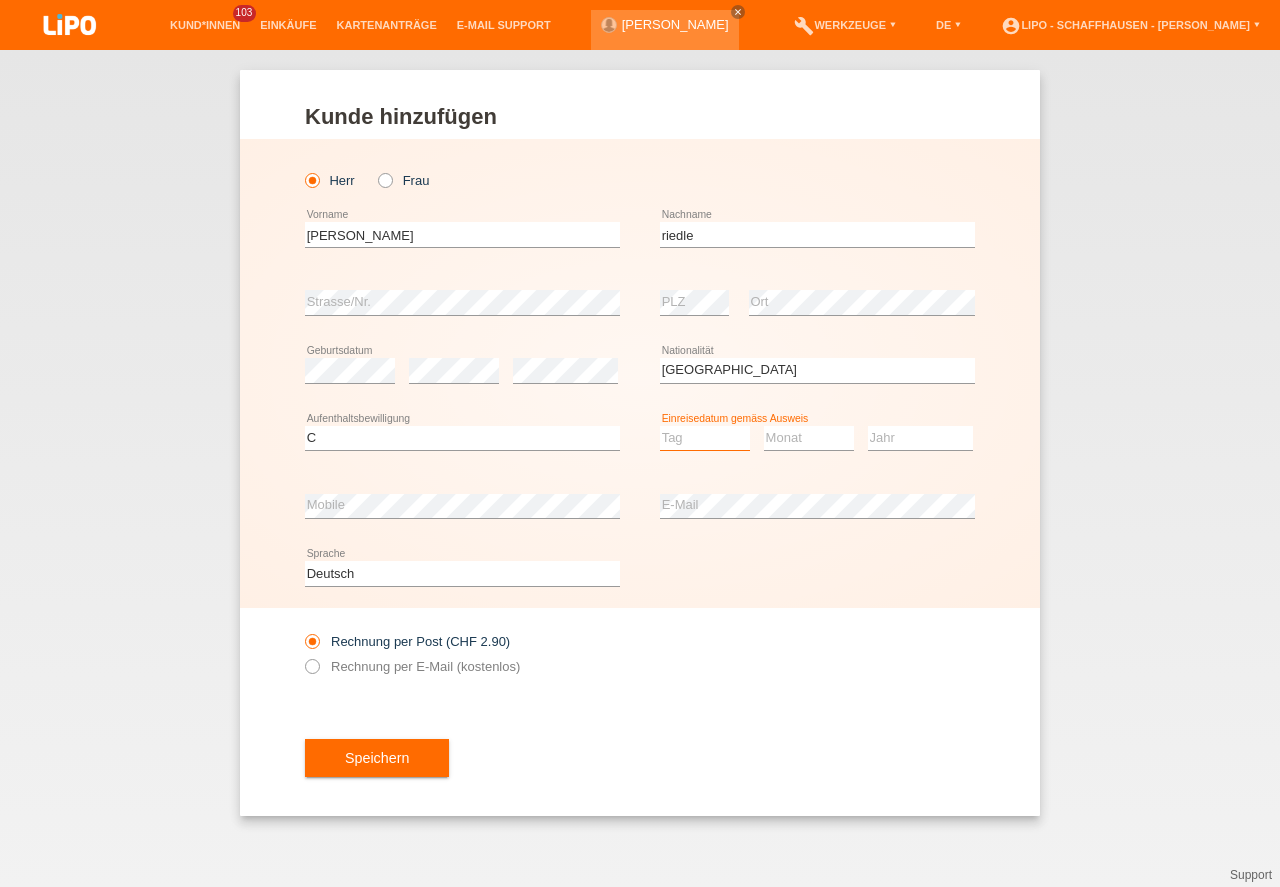 click on "Tag
01
02
03
04
05
06
07
08
09
10 11" at bounding box center (705, 438) 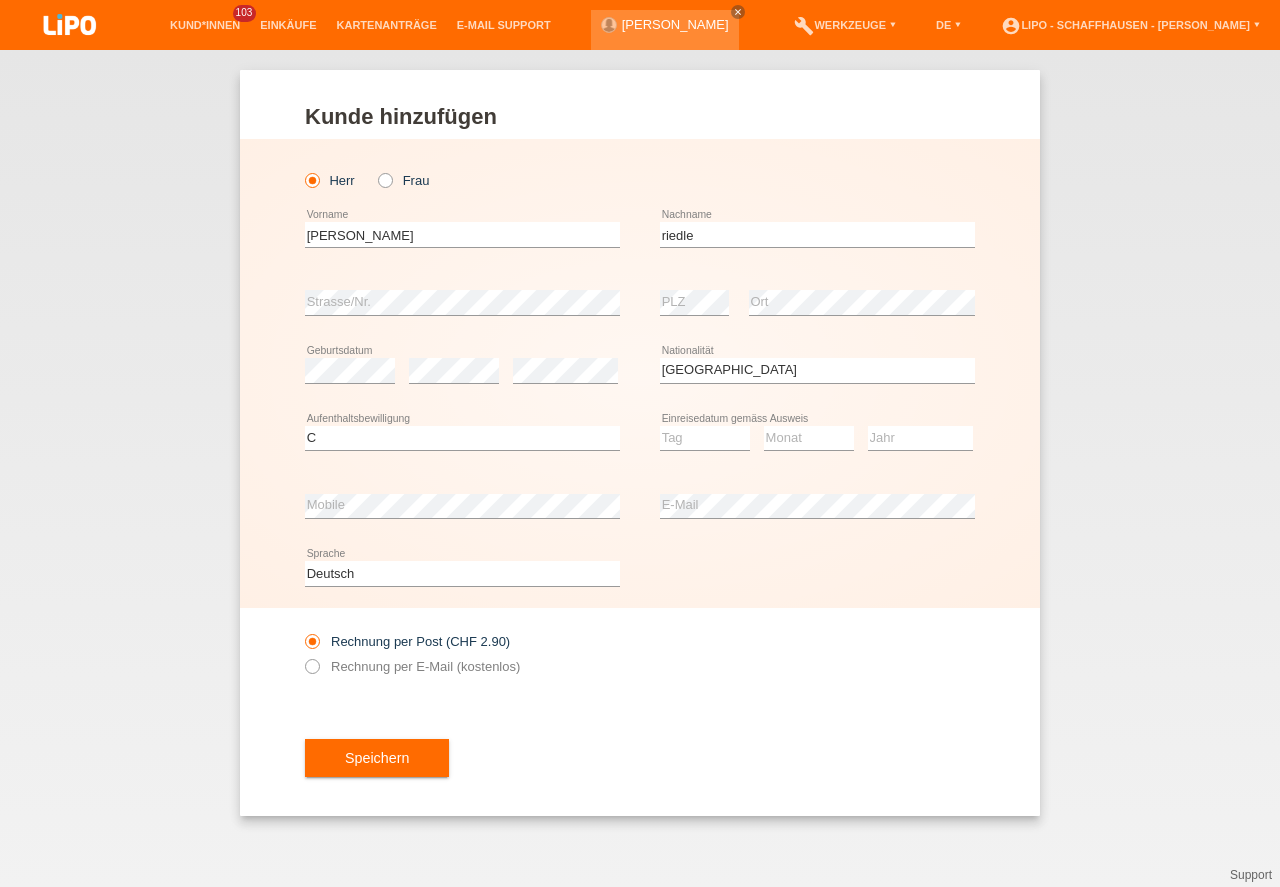 drag, startPoint x: 698, startPoint y: 418, endPoint x: 697, endPoint y: 444, distance: 26.019224 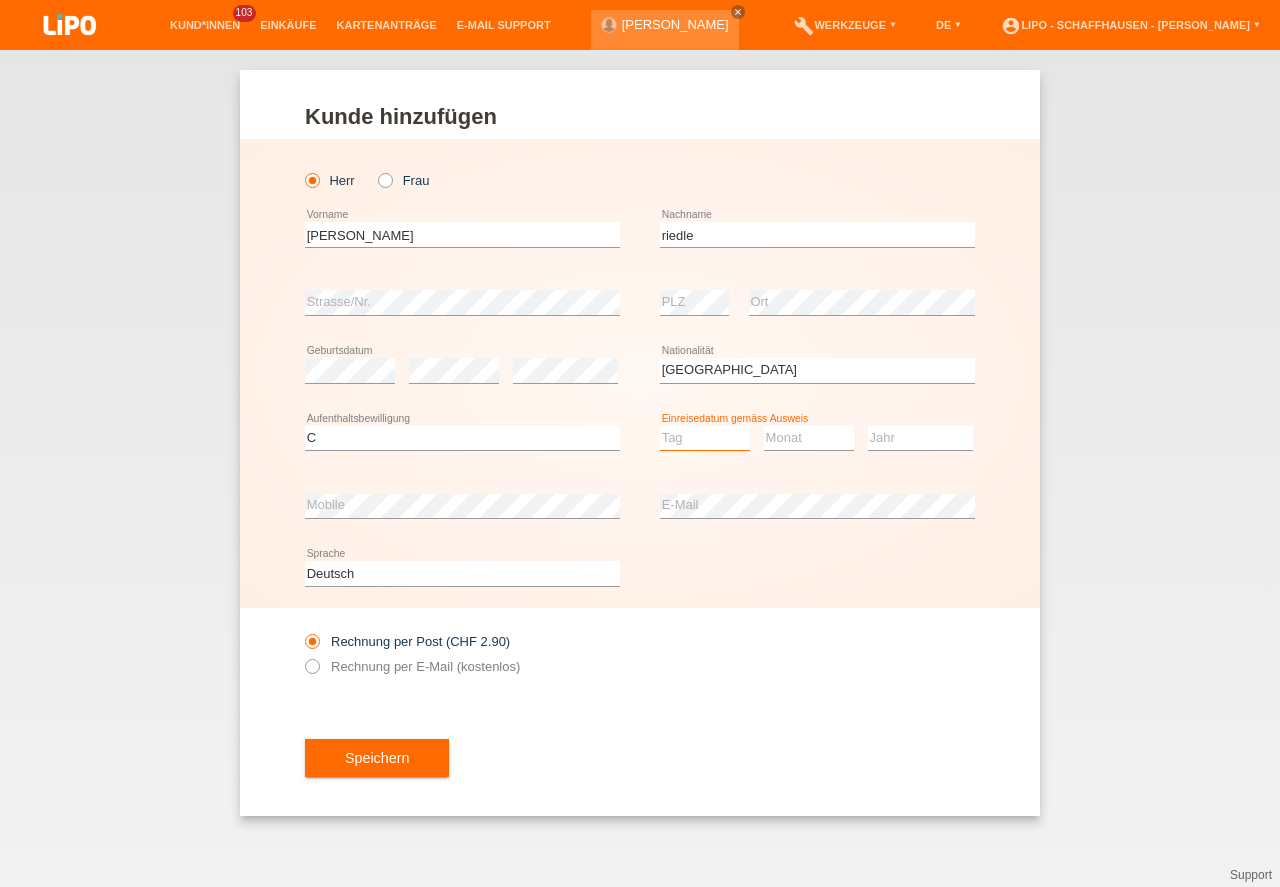 click on "Tag
01
02
03
04
05
06
07
08
09
10 11" at bounding box center (705, 438) 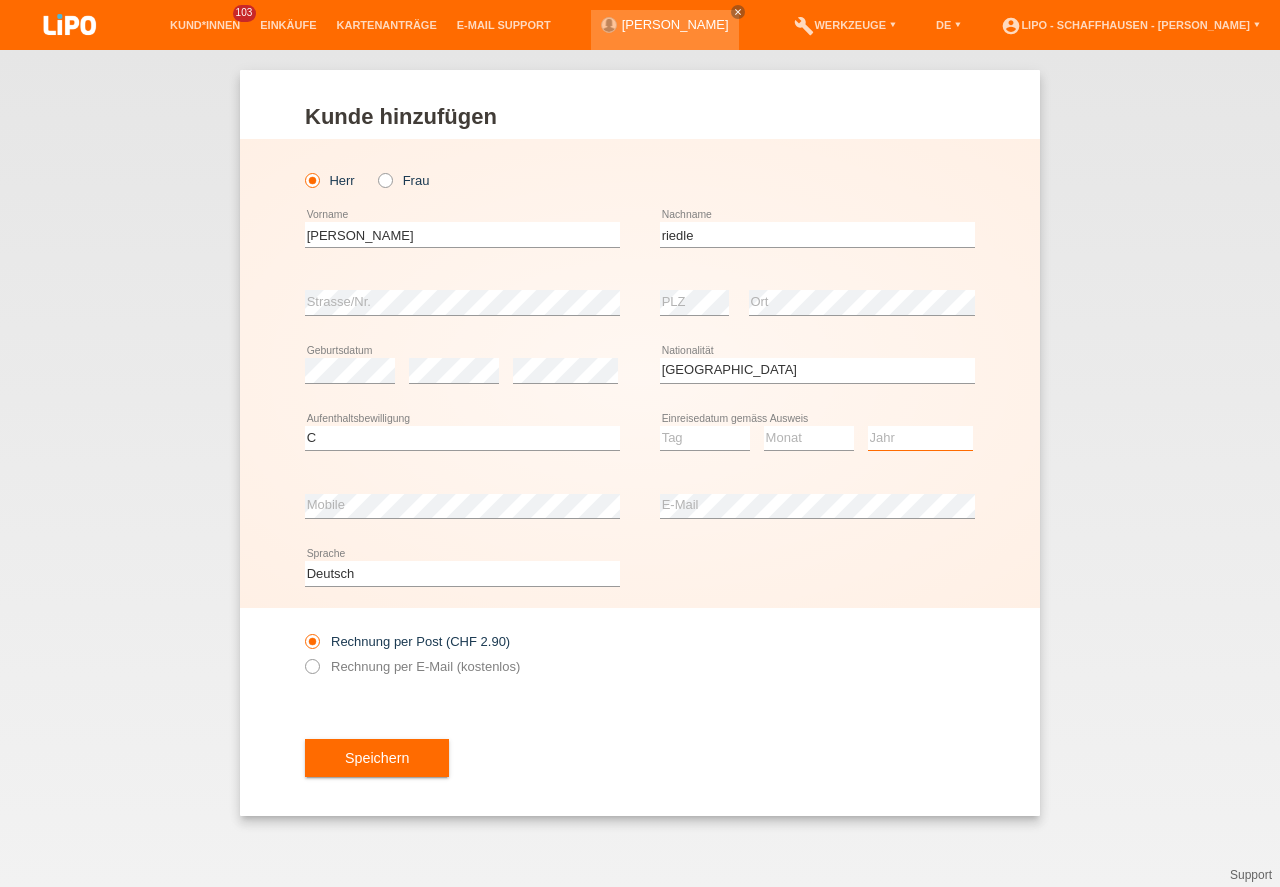 click on "Jahr
2025
2024
2023
2022
2021
2020
2019
2018
2017 2016 2015 2014 2013 2012 2011 2010 2009 2008 2007 2006 2005 2004 2003 2002 2001" at bounding box center (920, 438) 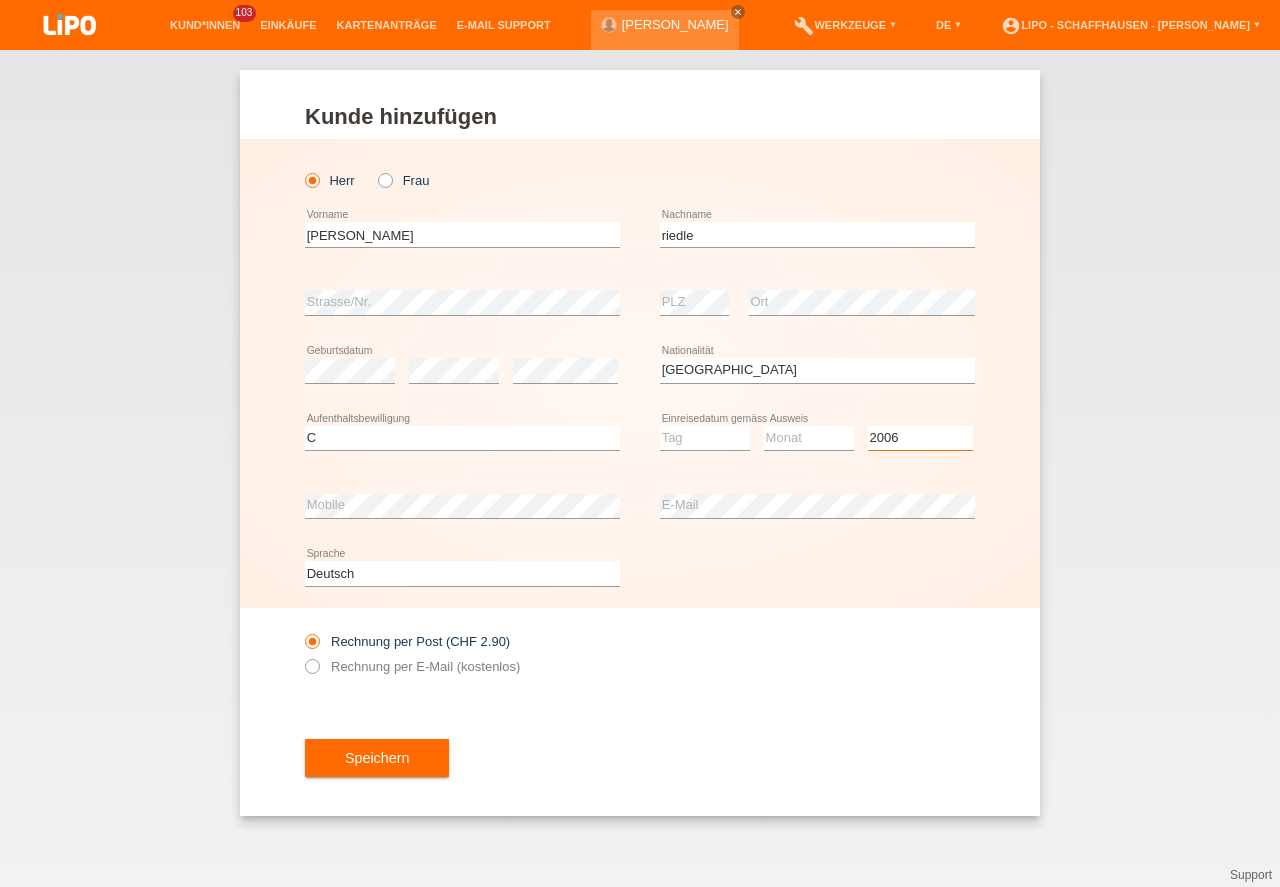 click on "2006" at bounding box center [0, 0] 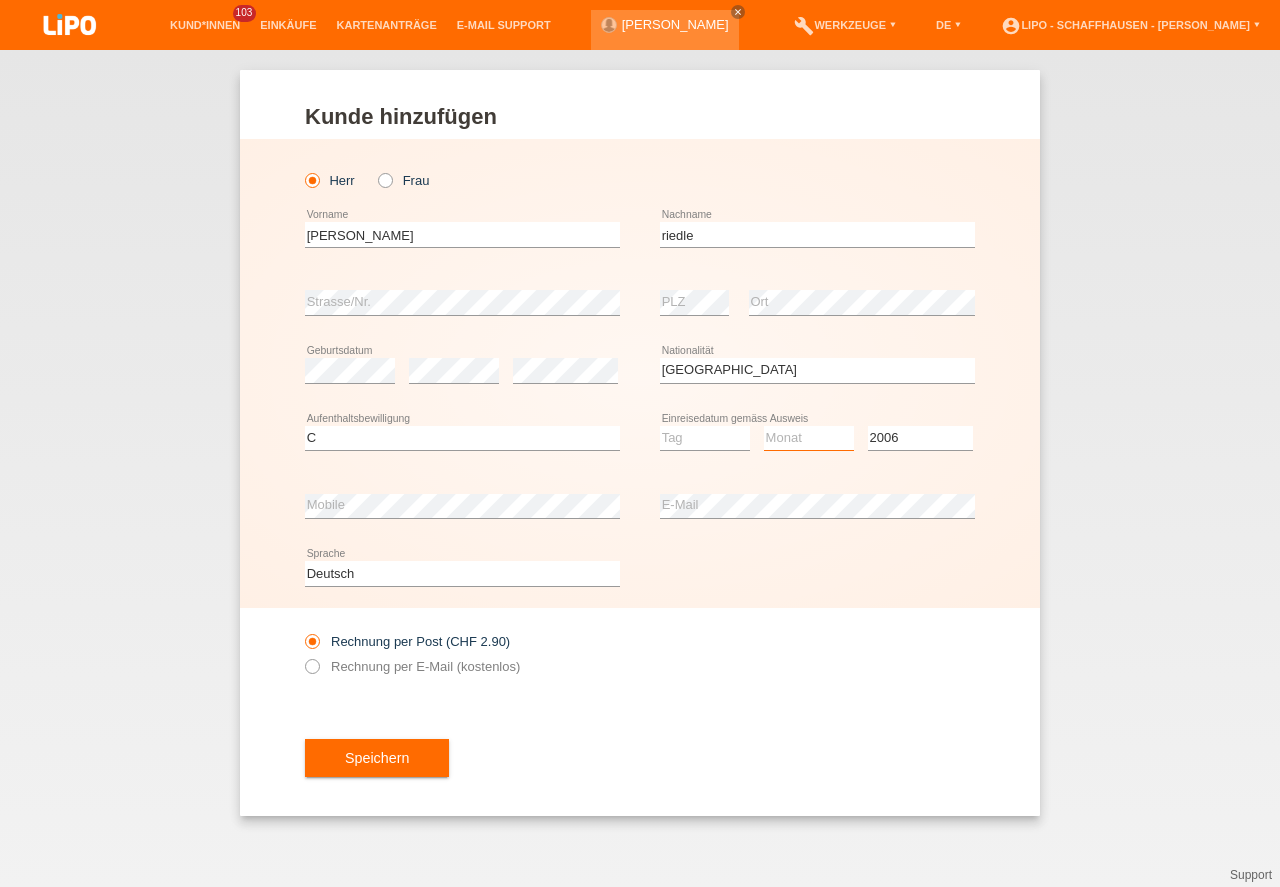 click on "Monat
01
02
03
04
05
06
07
08
09
10 11" at bounding box center (809, 438) 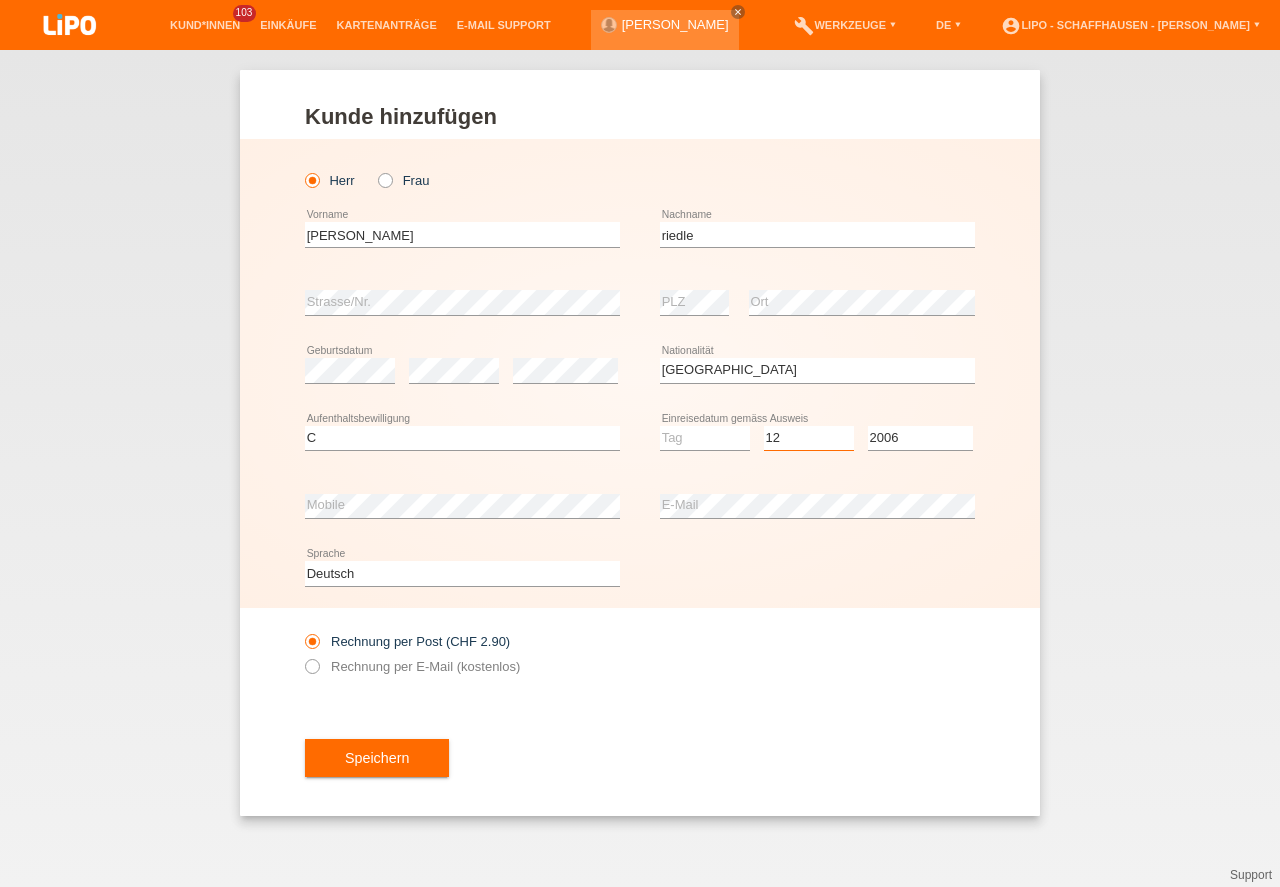 click on "12" at bounding box center (0, 0) 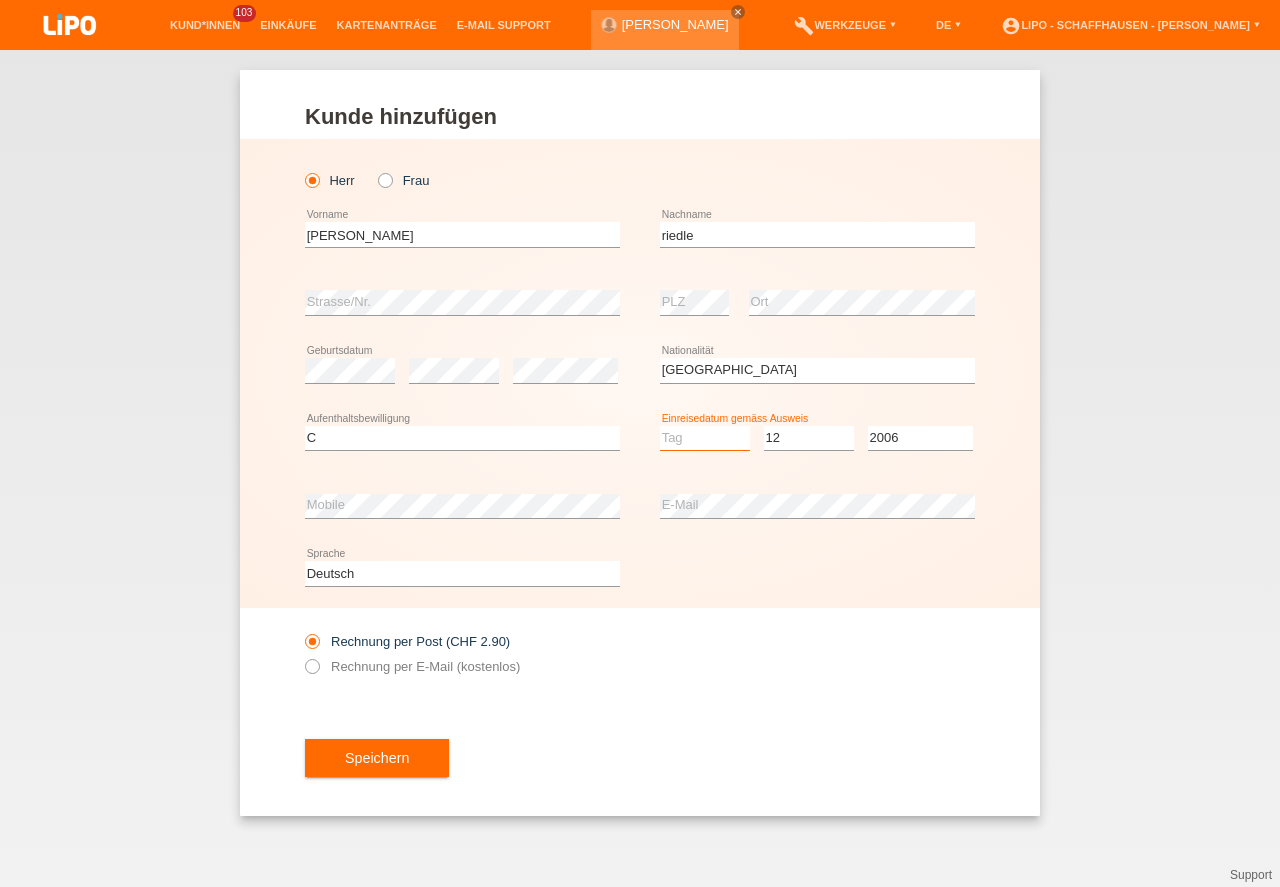 click on "Tag
01
02
03
04
05
06
07
08
09
10 11" at bounding box center [705, 438] 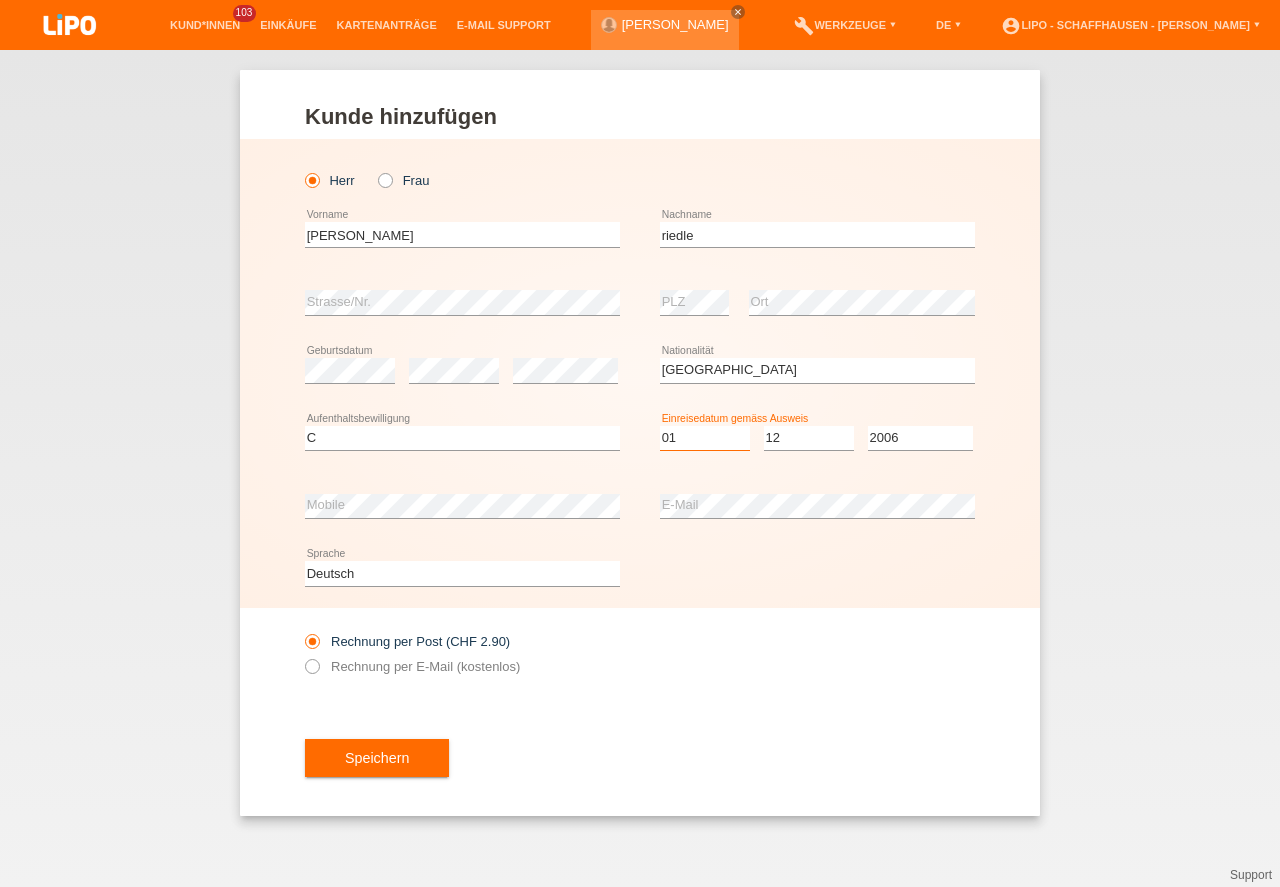 click on "01" at bounding box center (0, 0) 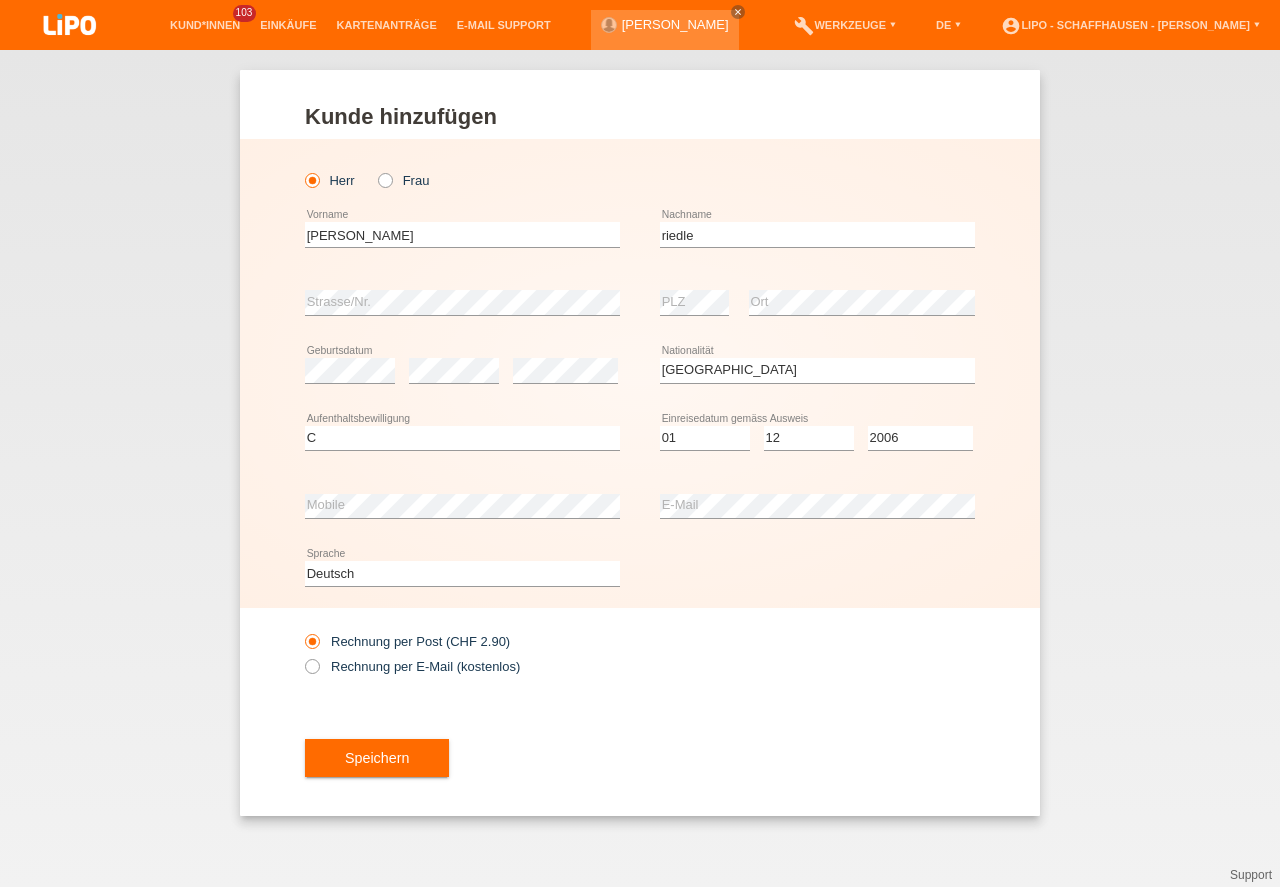 click at bounding box center [462, 518] 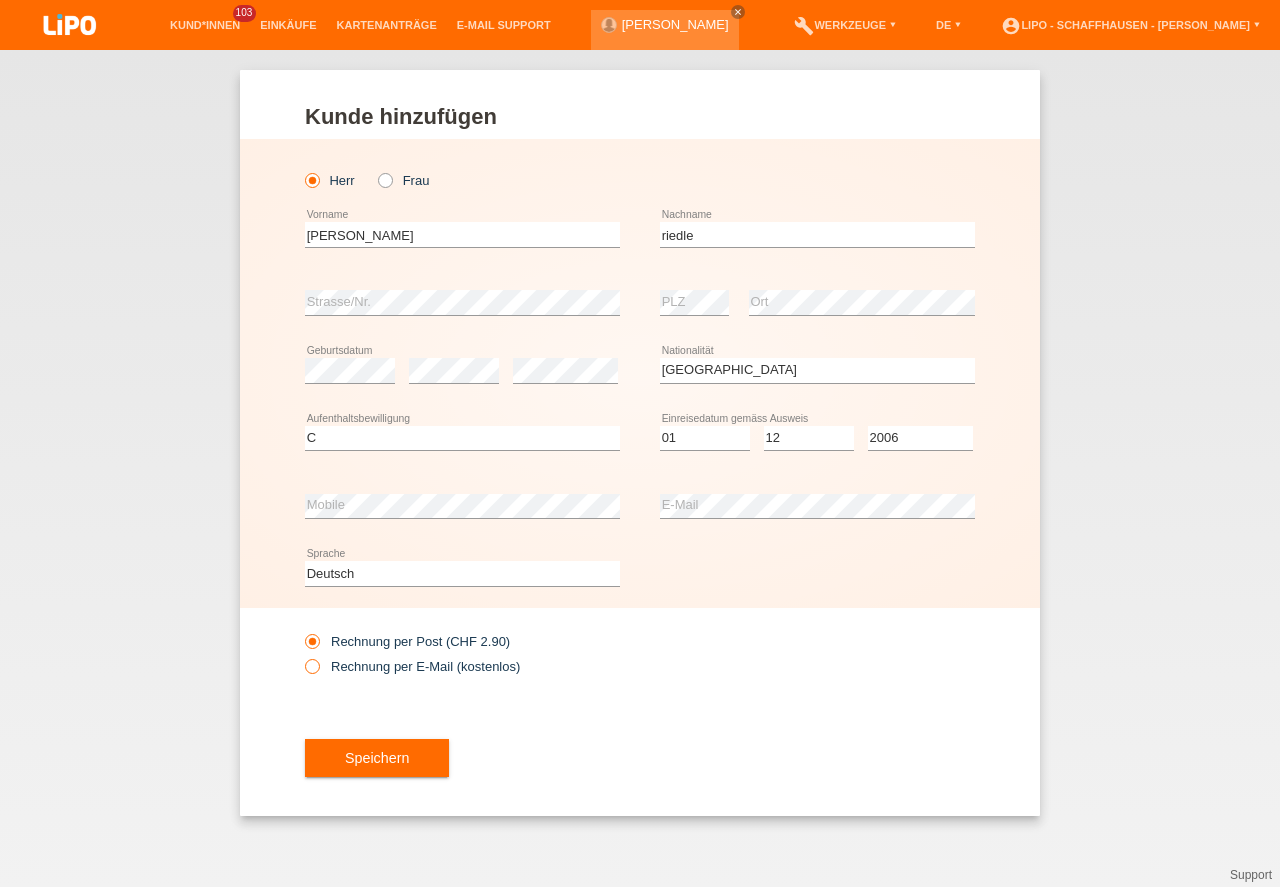 click on "Rechnung per E-Mail                                                                                            (kostenlos)" at bounding box center (412, 666) 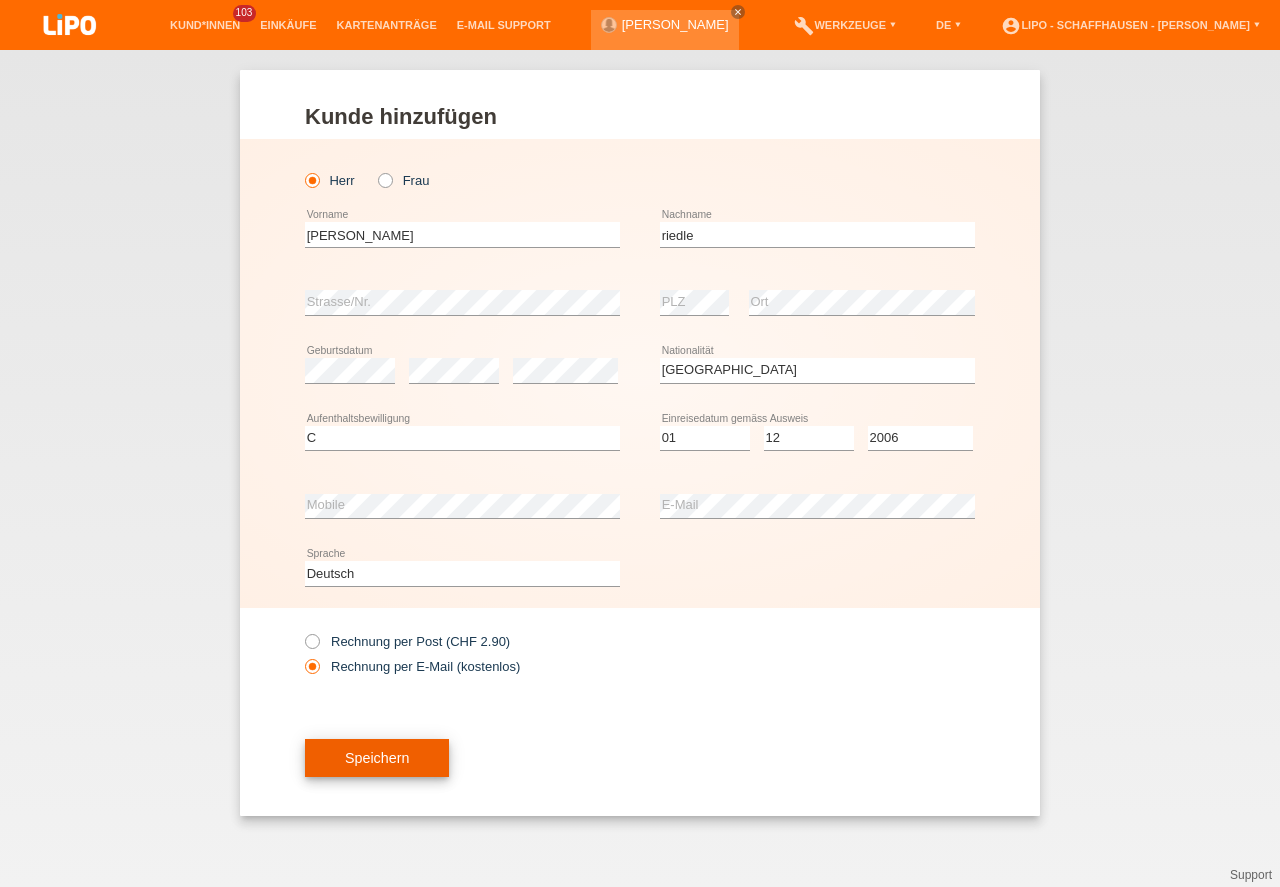 click on "Speichern" at bounding box center [377, 758] 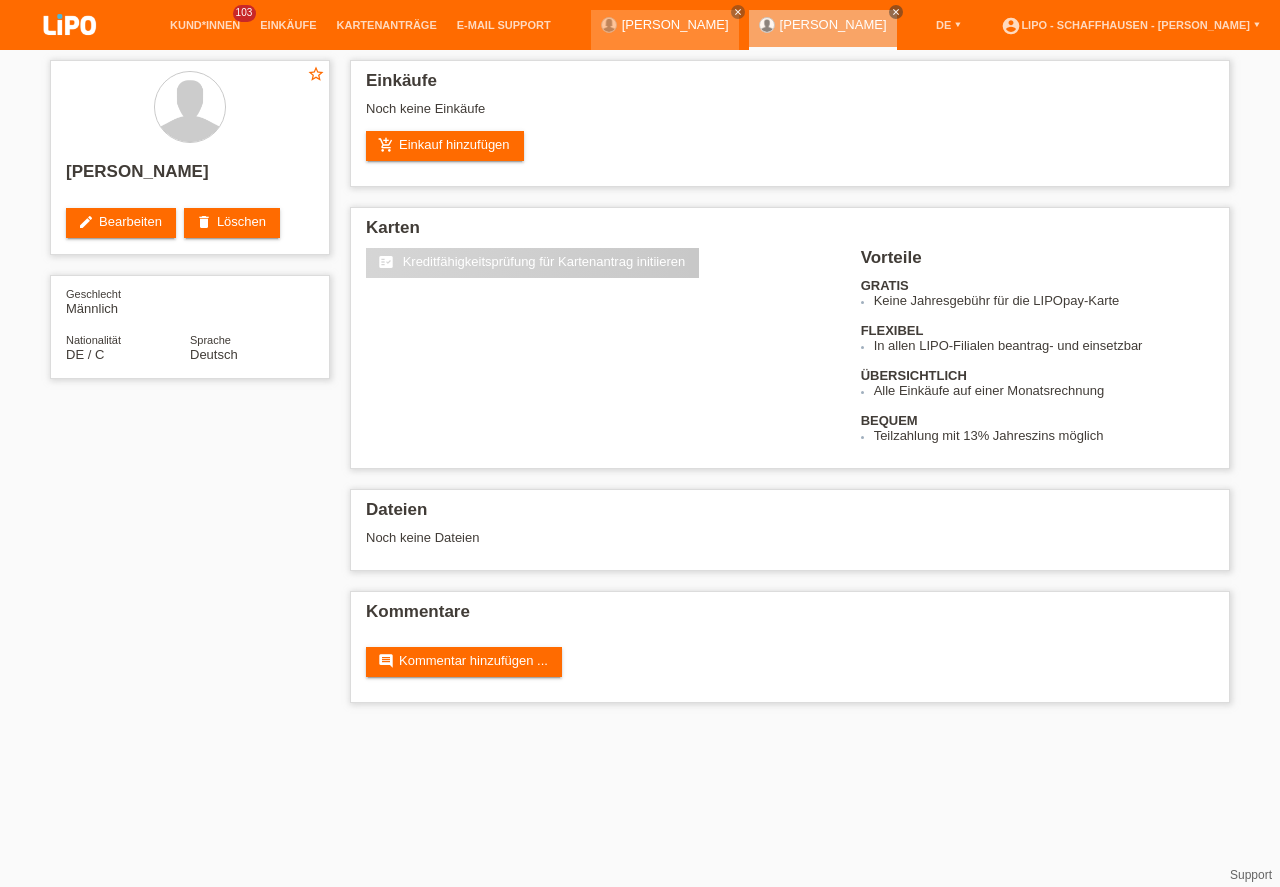 scroll, scrollTop: 0, scrollLeft: 0, axis: both 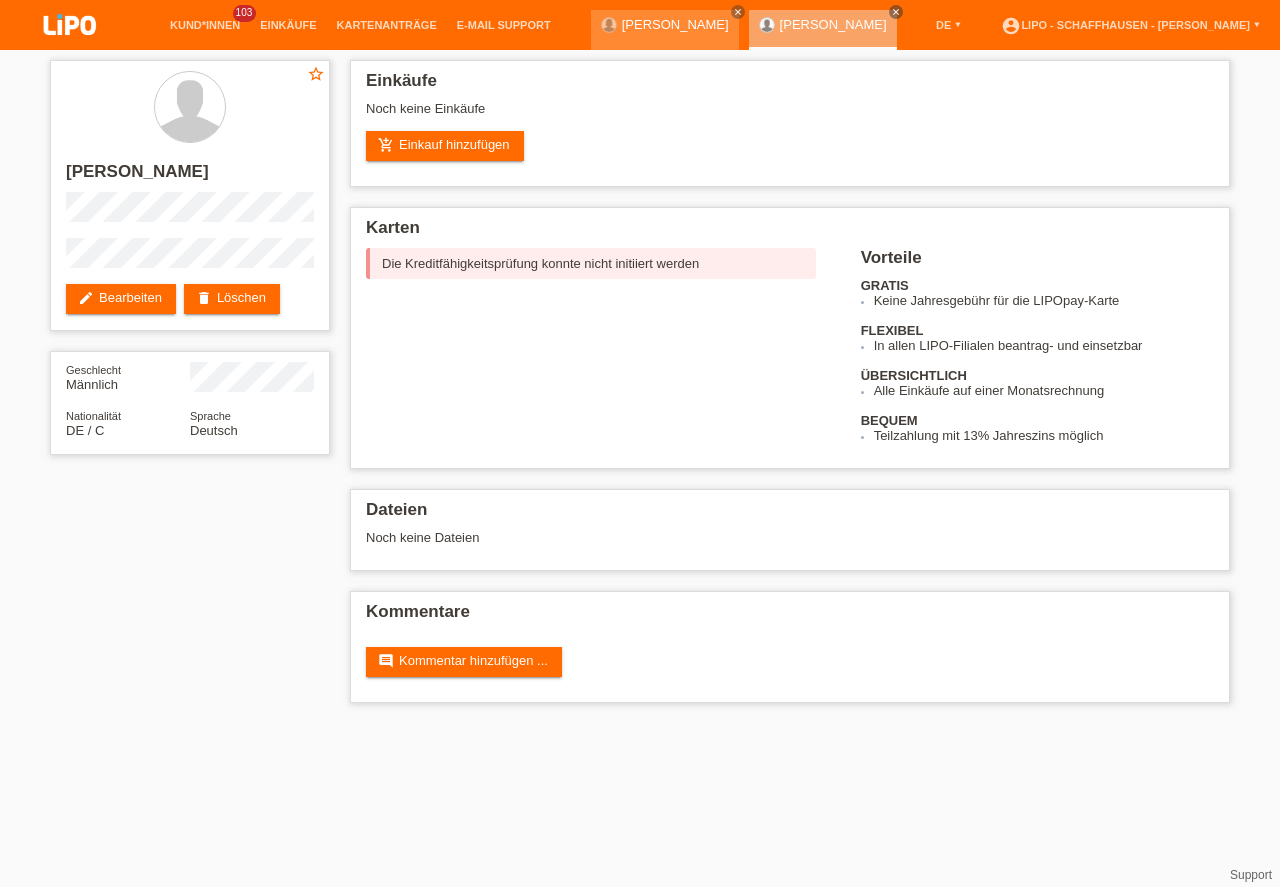 click on "Kund*innen
103" at bounding box center [205, 25] 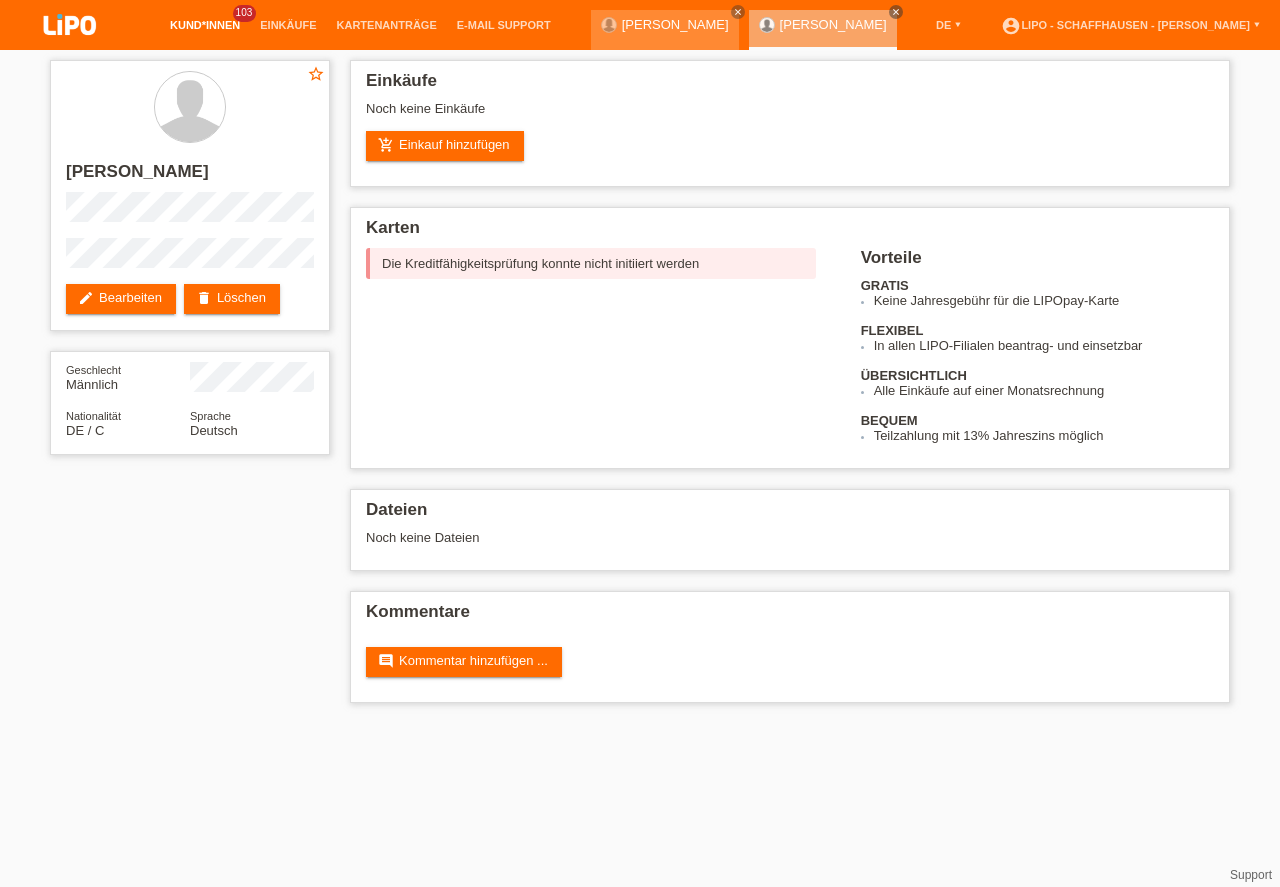 click on "Kund*innen" at bounding box center (205, 25) 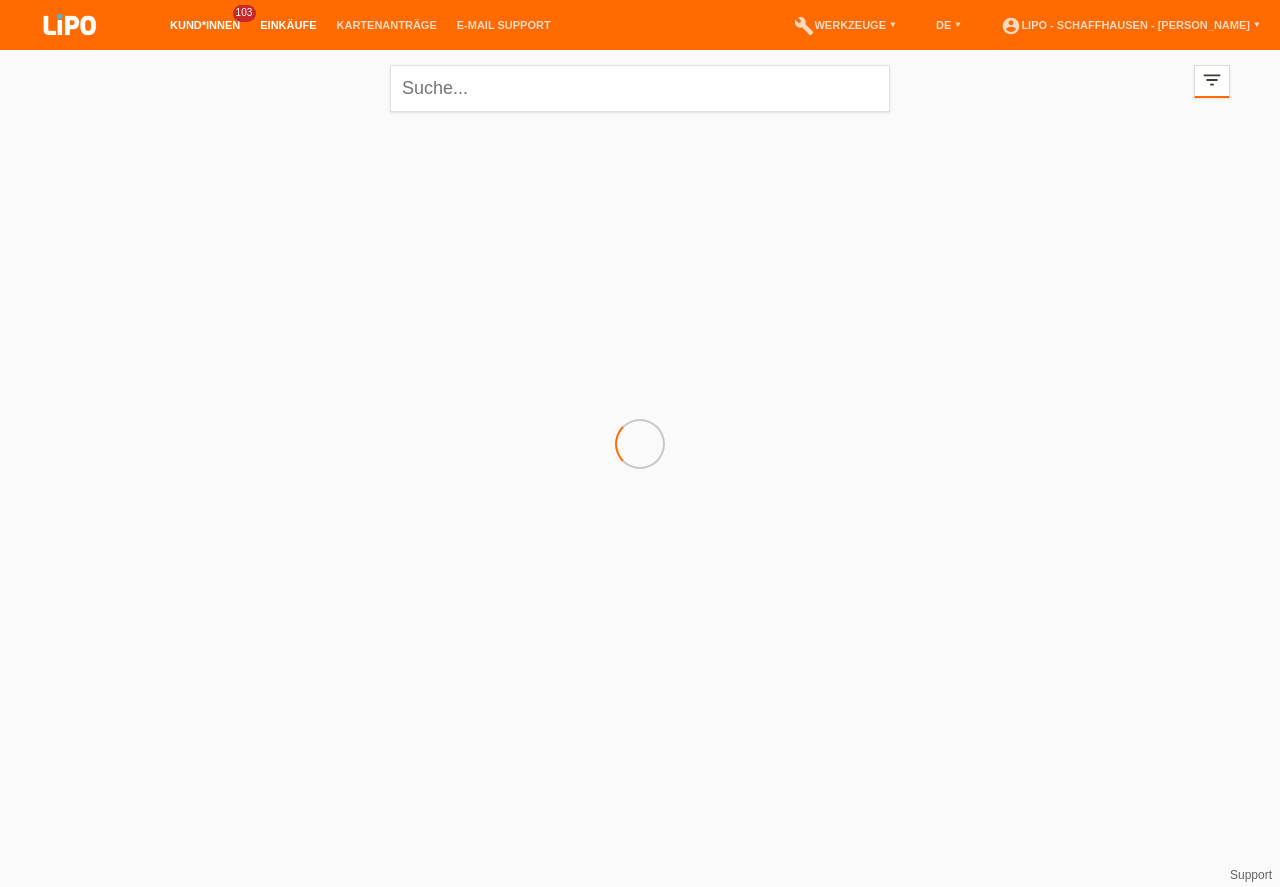 scroll, scrollTop: 0, scrollLeft: 0, axis: both 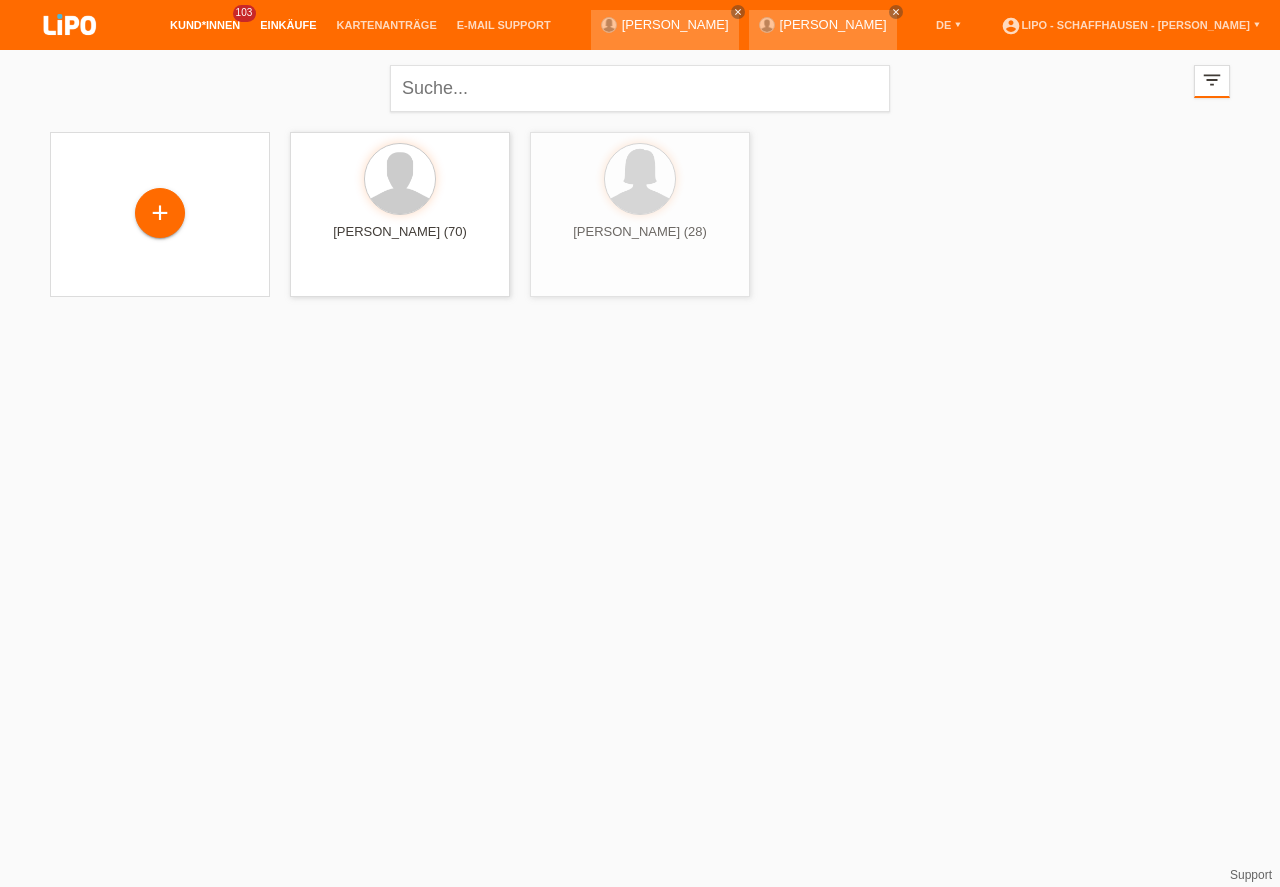 click on "Einkäufe" at bounding box center (288, 25) 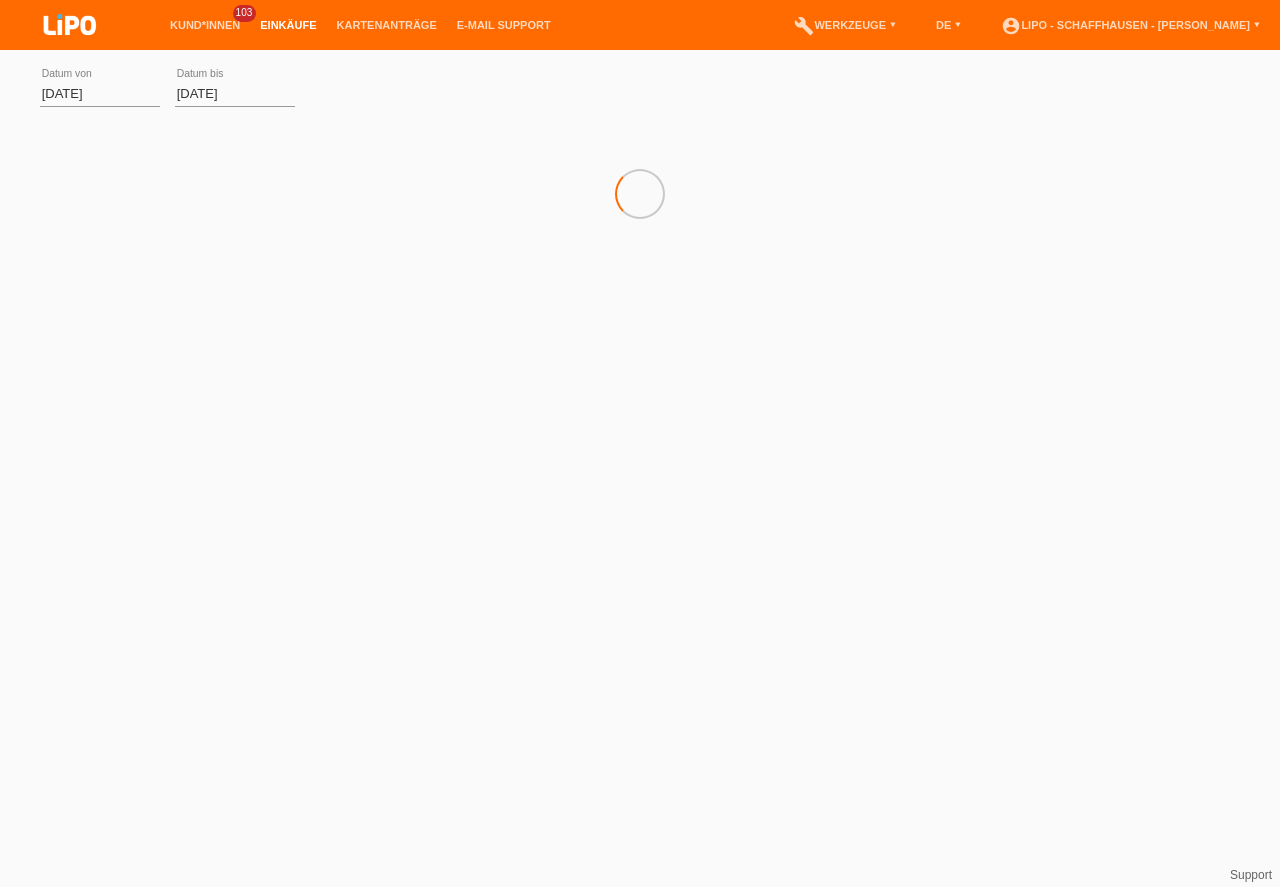 scroll, scrollTop: 0, scrollLeft: 0, axis: both 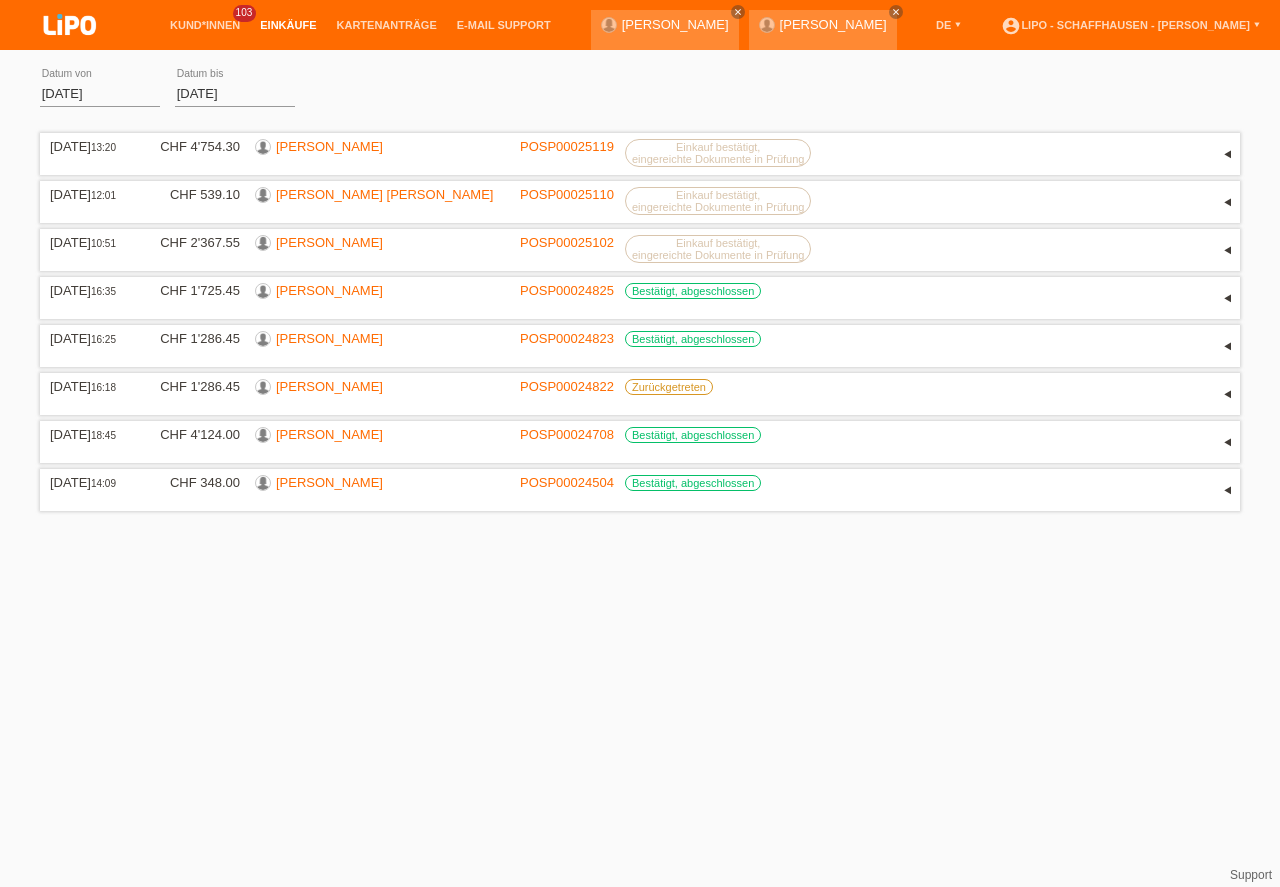 click on "[PERSON_NAME]" at bounding box center [833, 24] 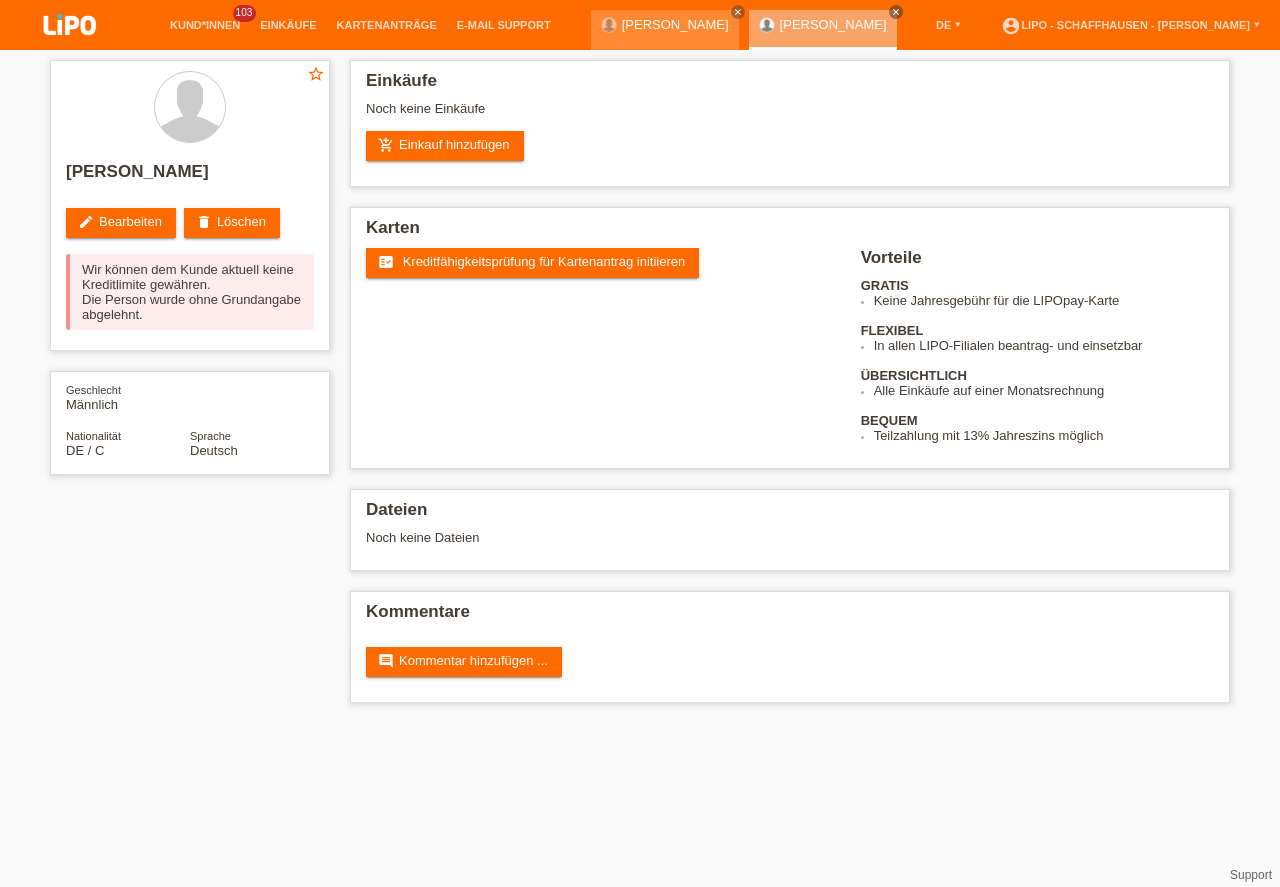 scroll, scrollTop: 0, scrollLeft: 0, axis: both 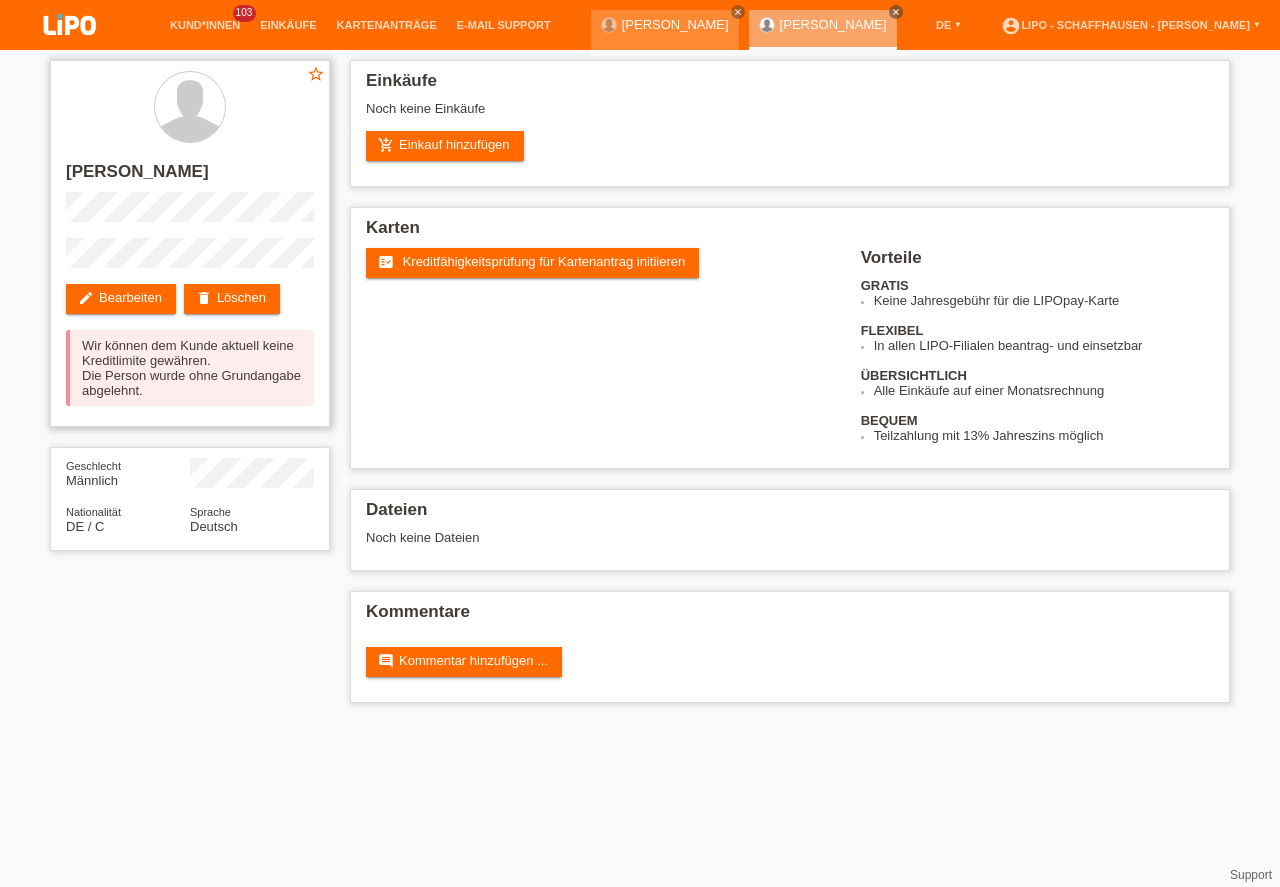 drag, startPoint x: 75, startPoint y: 342, endPoint x: 251, endPoint y: 364, distance: 177.36967 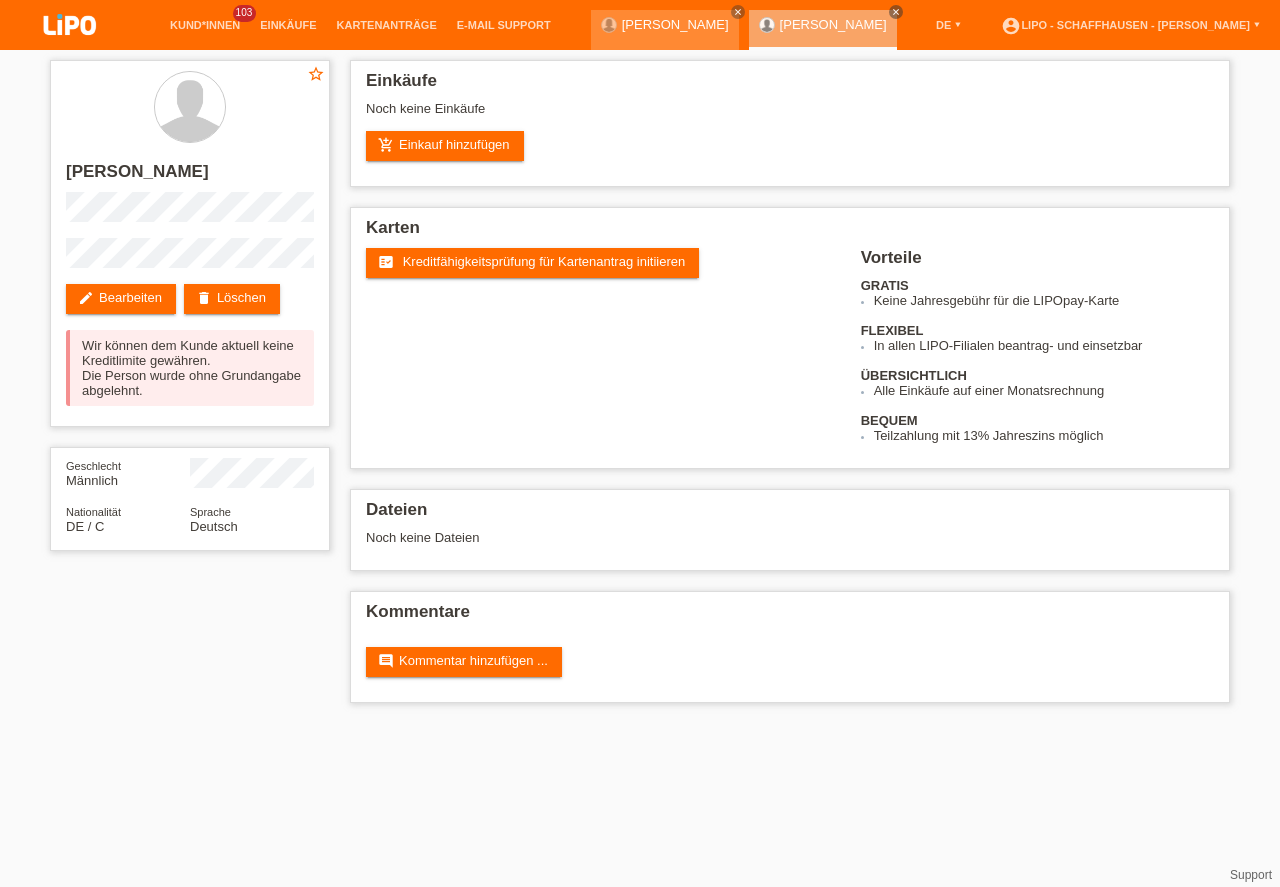 click on "Kund*innen
103
Einkäufe
Kartenanträge
E-Mail Support
close" at bounding box center (640, 361) 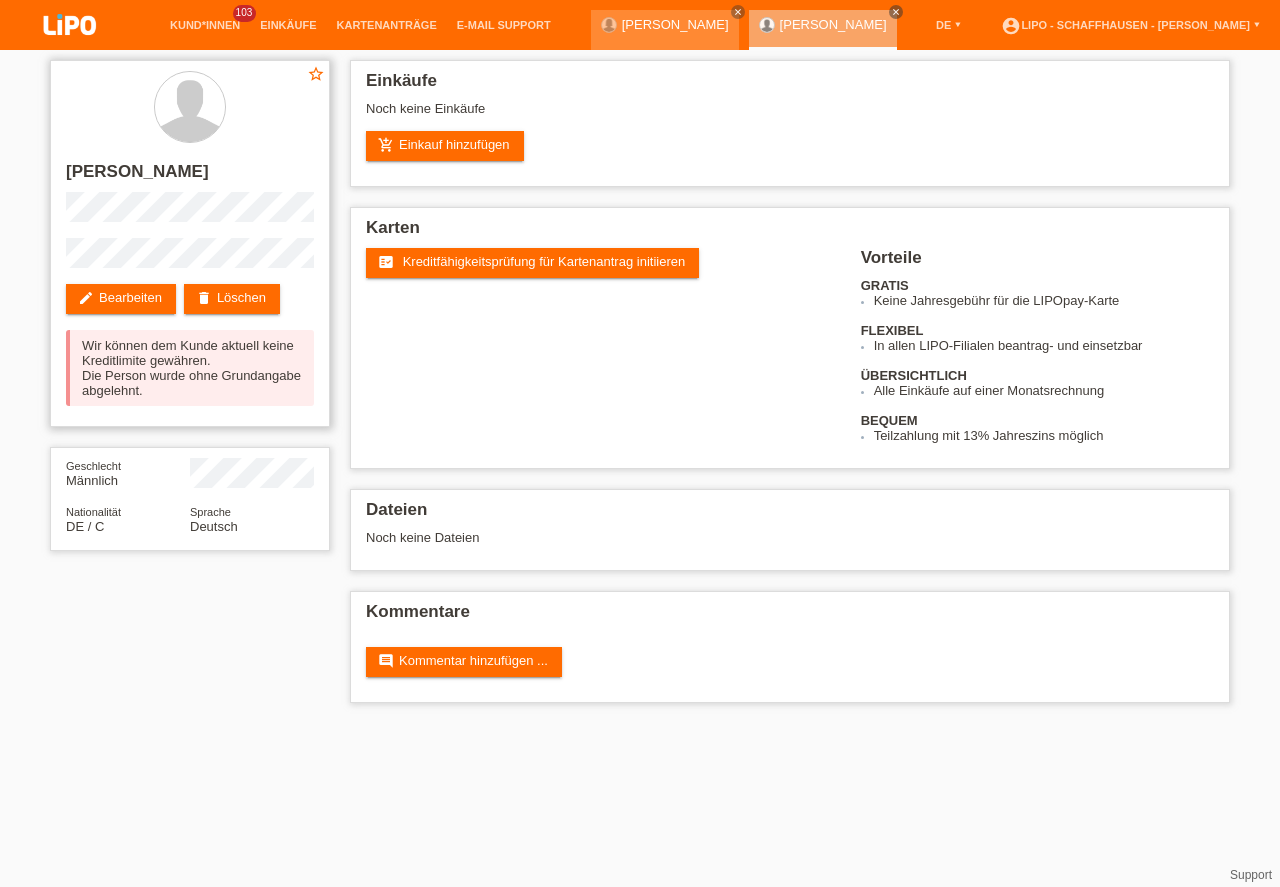 drag, startPoint x: 60, startPoint y: 175, endPoint x: 124, endPoint y: 180, distance: 64.195015 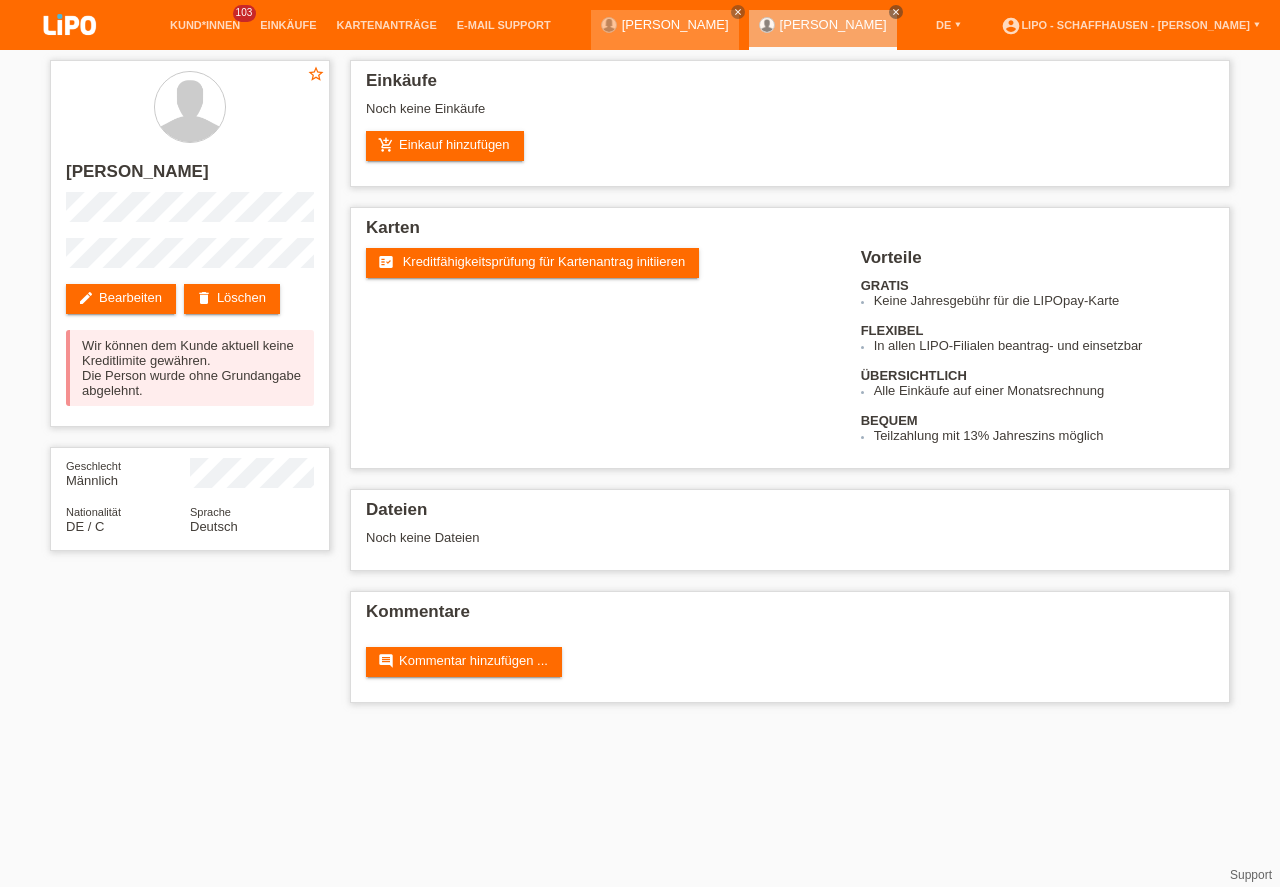 drag, startPoint x: 292, startPoint y: 865, endPoint x: 273, endPoint y: 883, distance: 26.172504 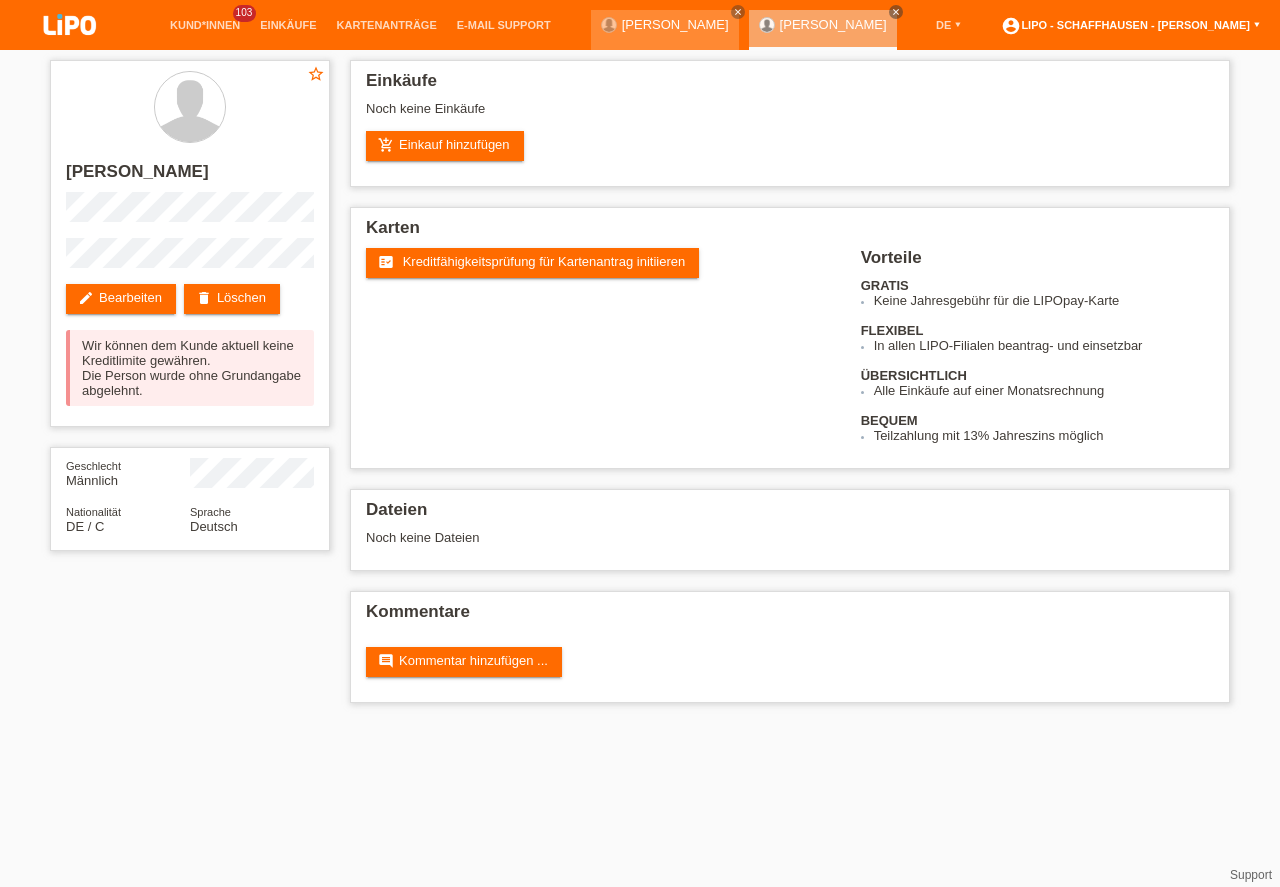 click on "account_circle  LIPO - Schaffhausen - [PERSON_NAME] ▾" at bounding box center [1130, 25] 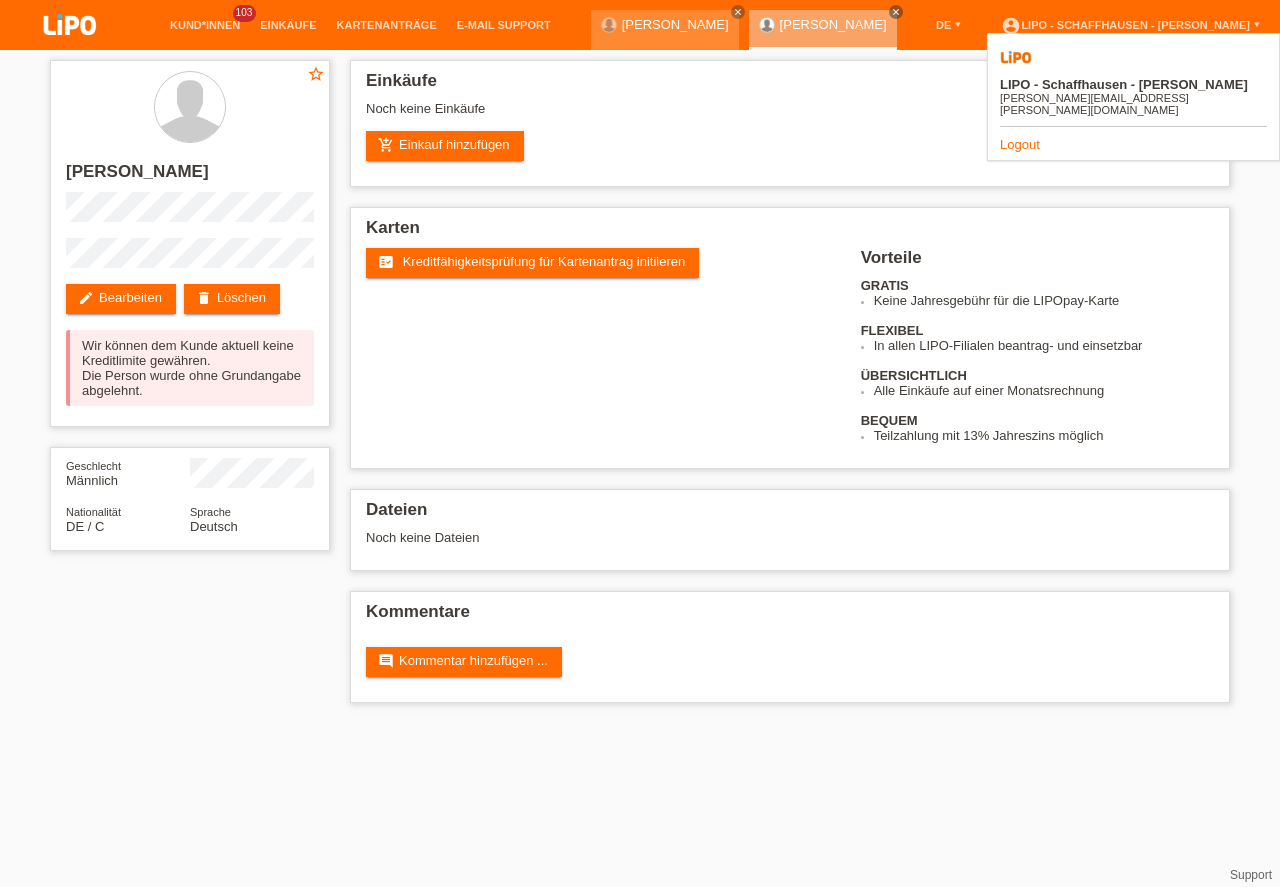 click on "Logout" at bounding box center [1133, 144] 